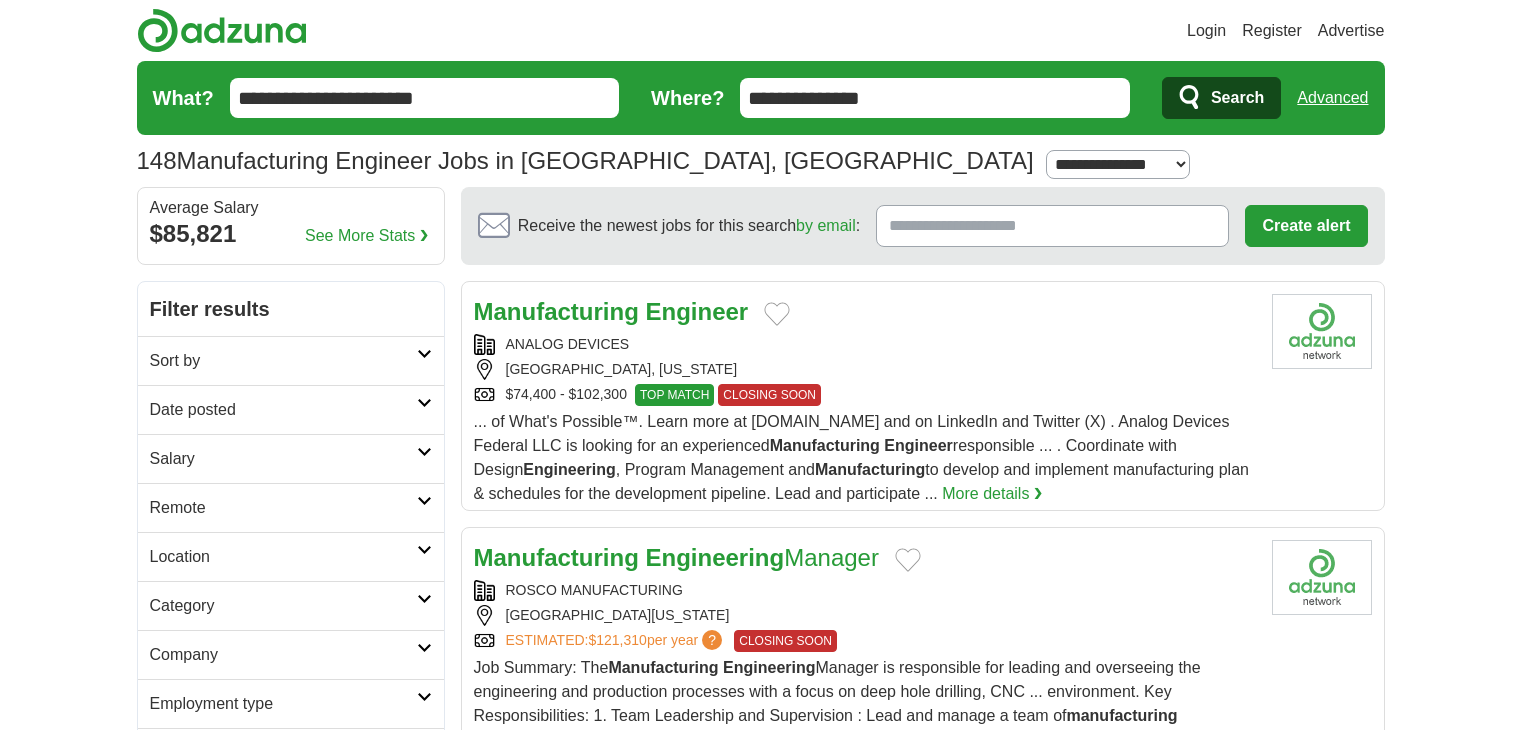 scroll, scrollTop: 0, scrollLeft: 0, axis: both 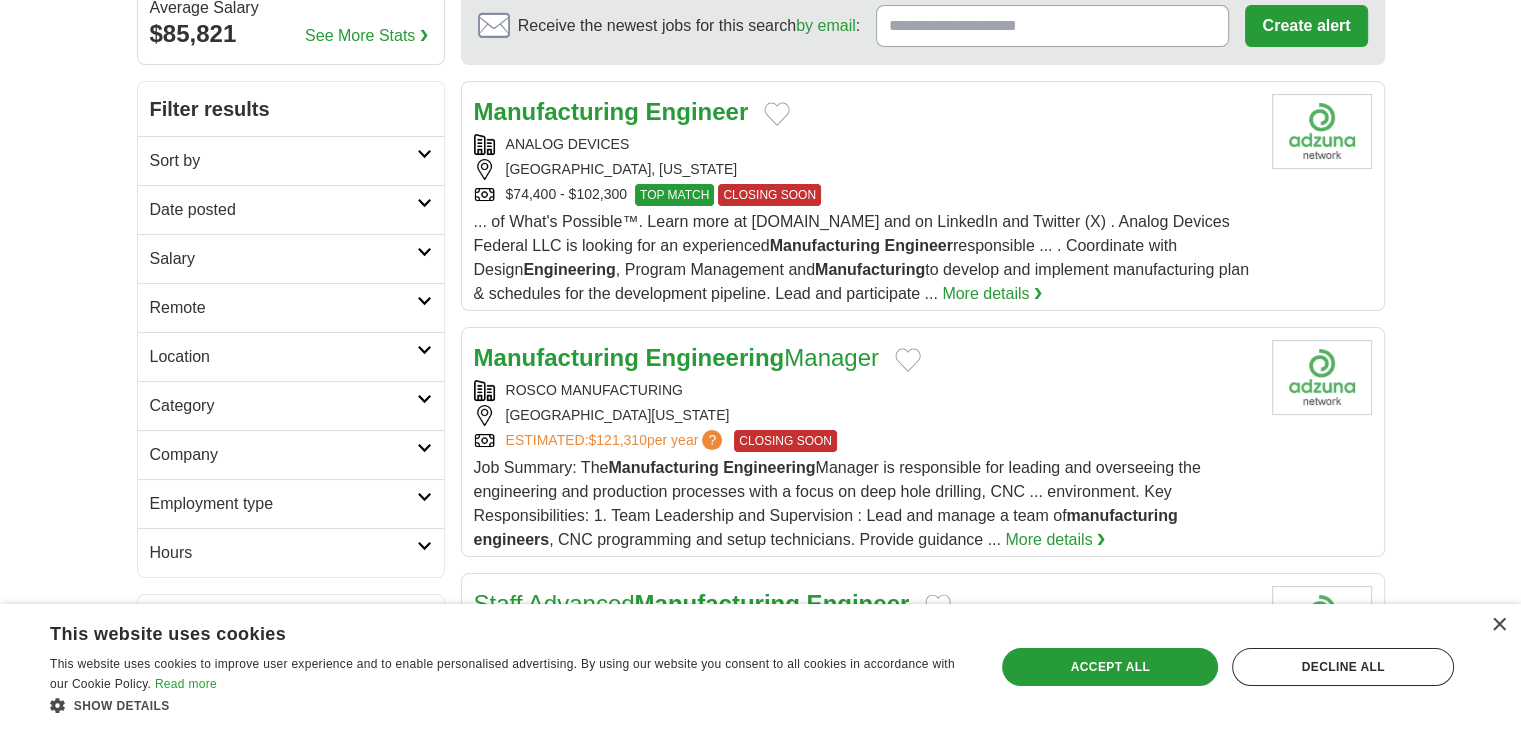 click on "Date posted" at bounding box center (283, 210) 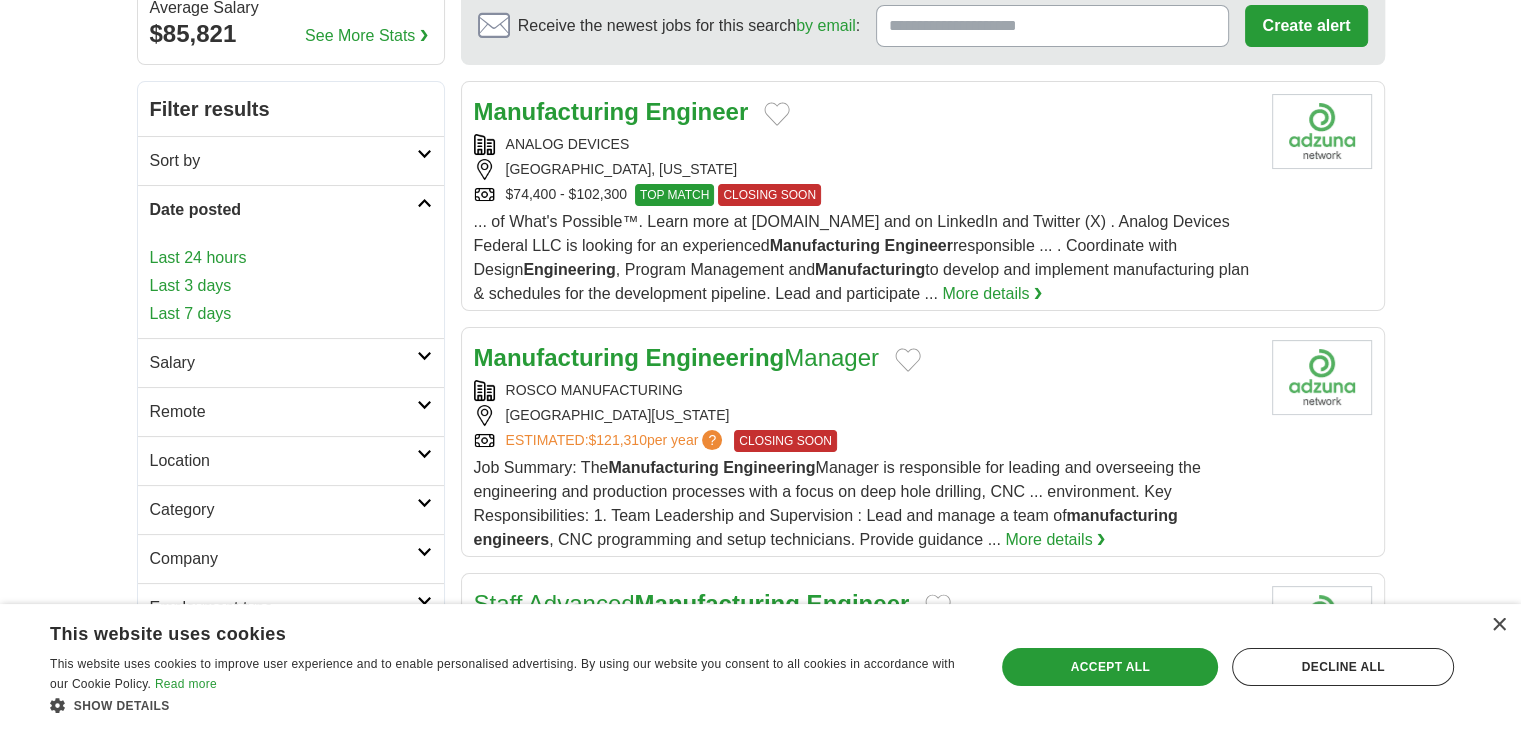 click on "Date posted" at bounding box center [283, 210] 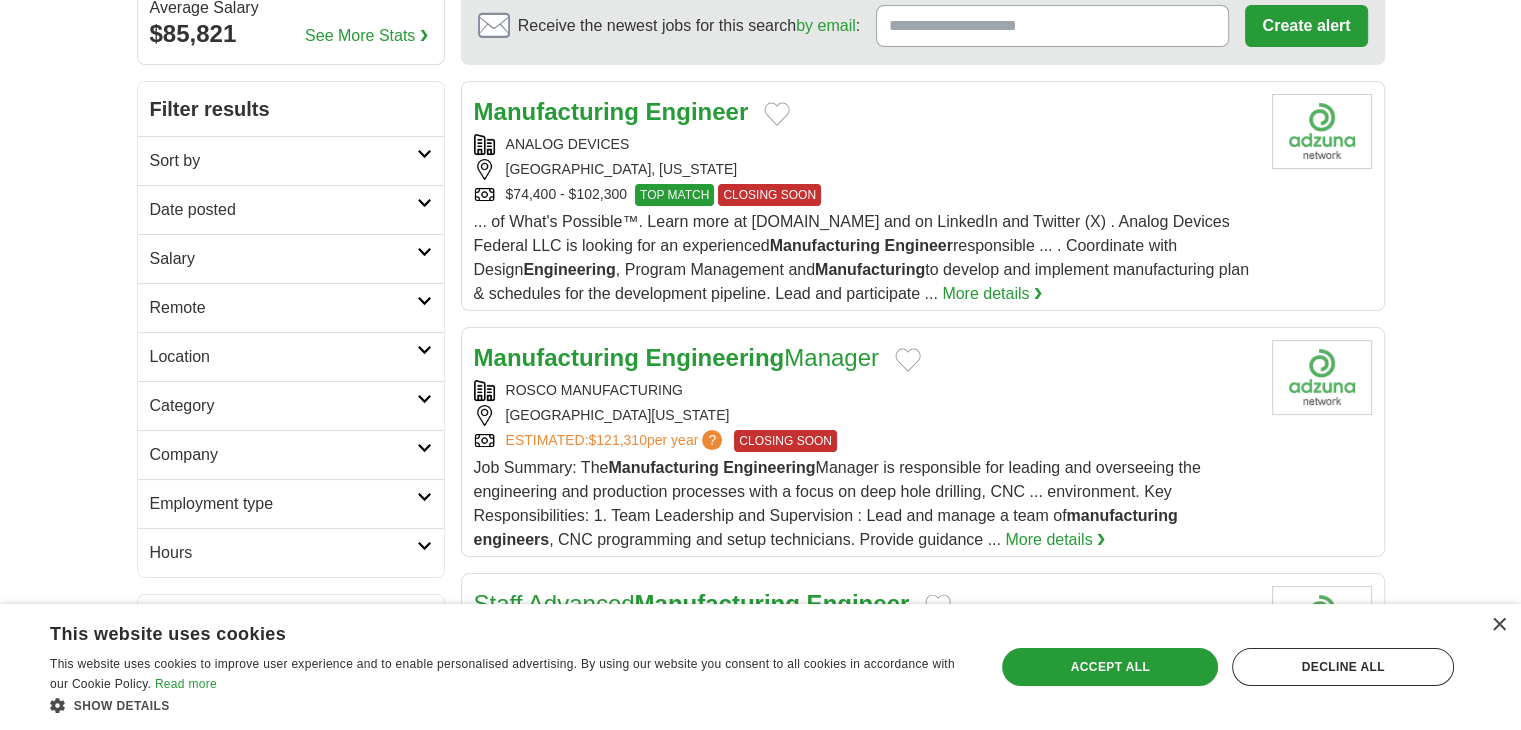 click on "Date posted" at bounding box center [283, 210] 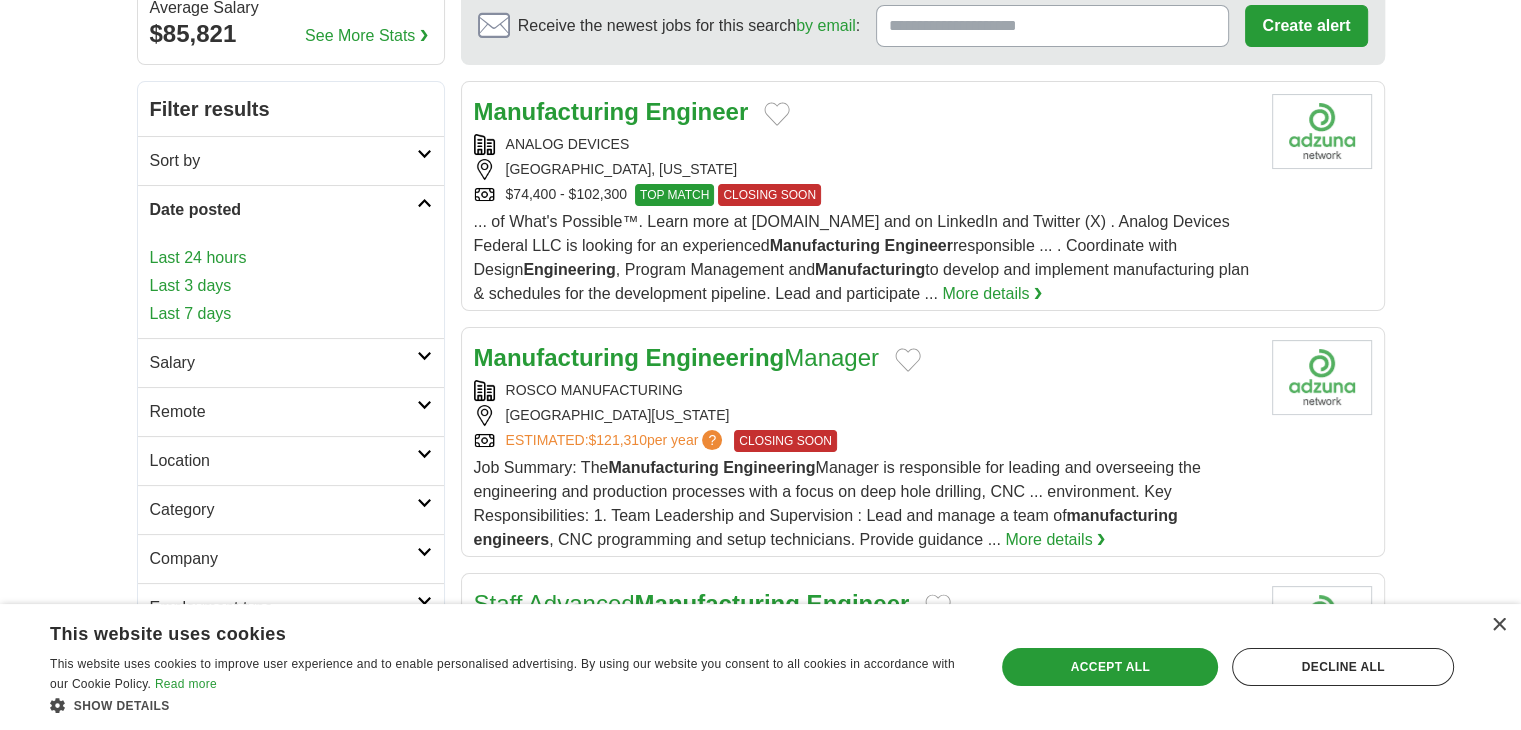 click on "Last 7 days" at bounding box center [291, 314] 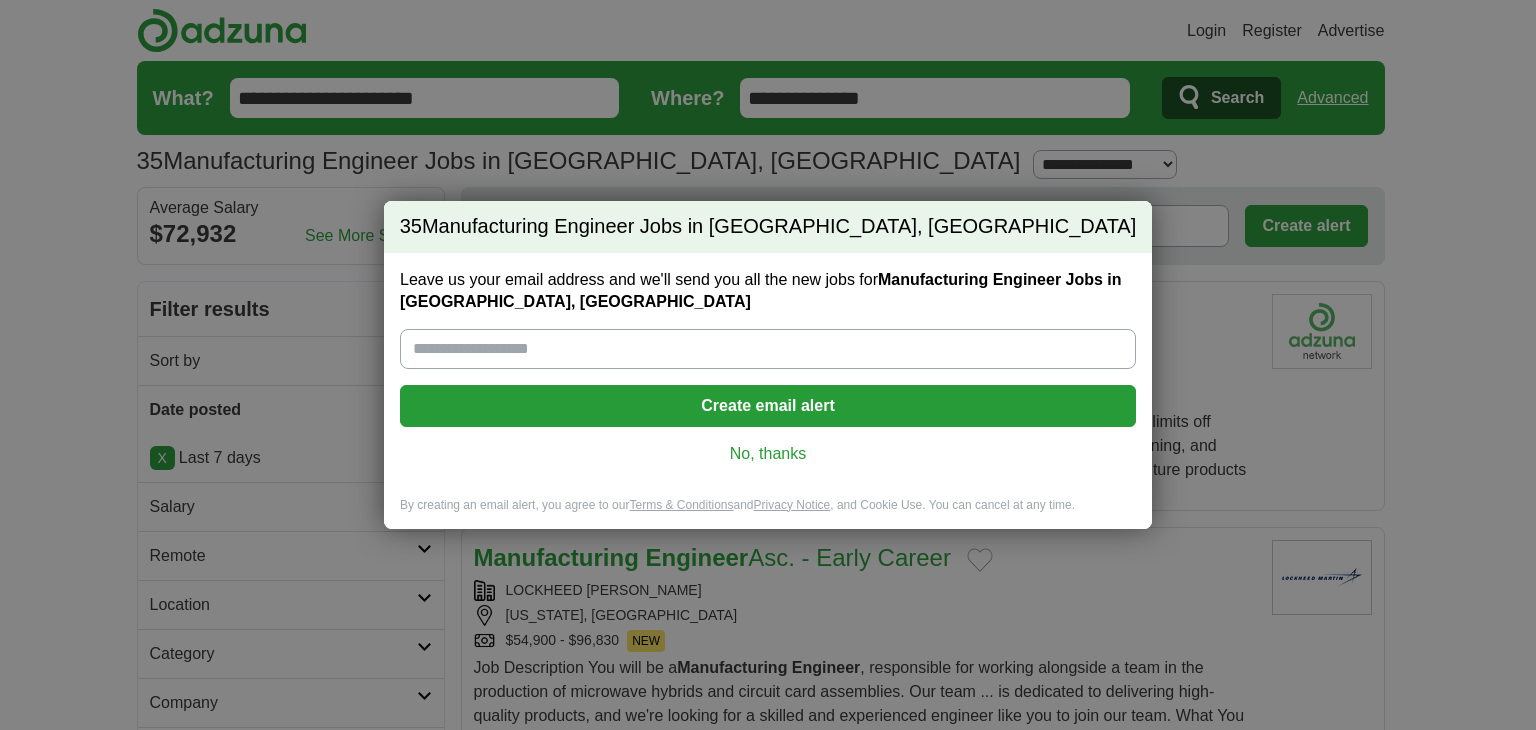 scroll, scrollTop: 0, scrollLeft: 0, axis: both 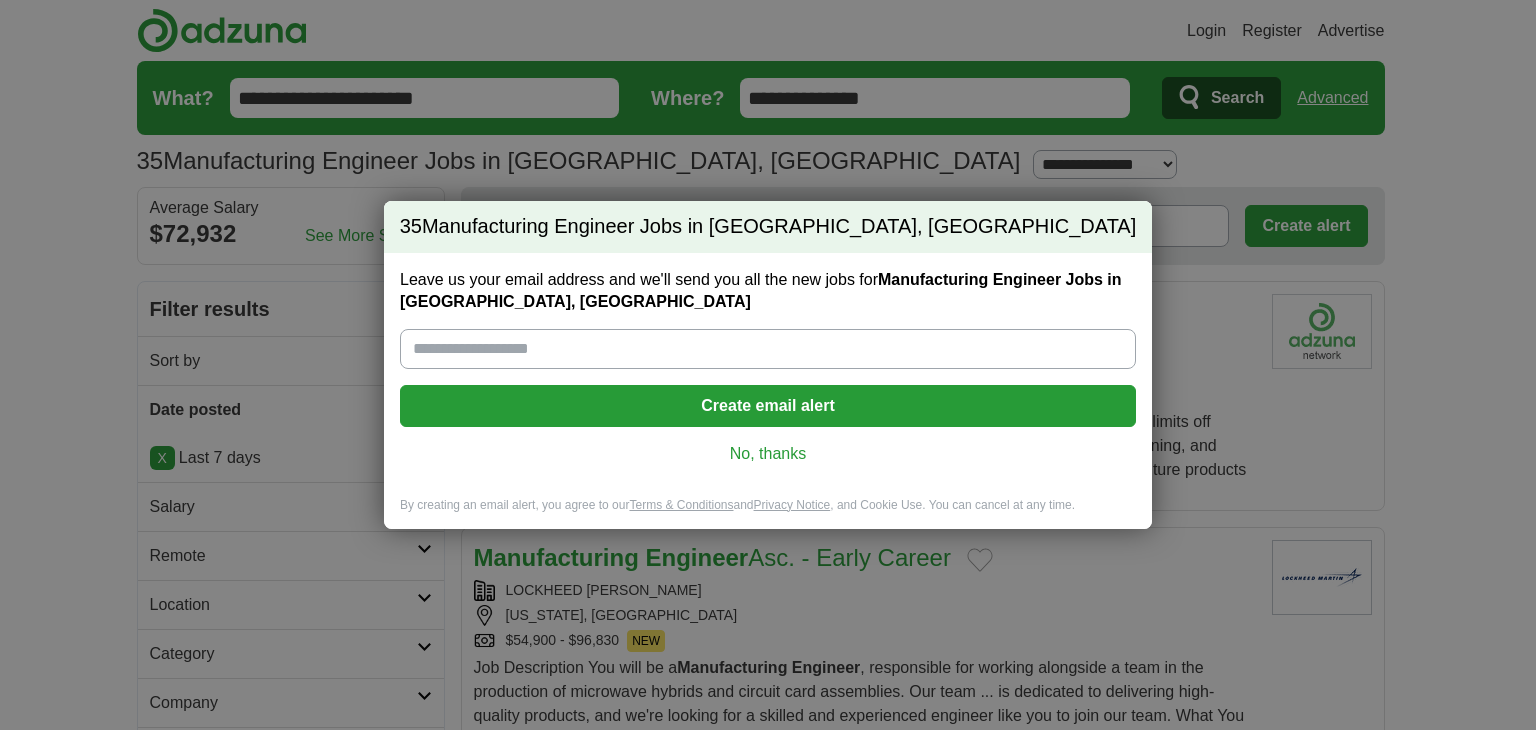 click on "No, thanks" at bounding box center [768, 454] 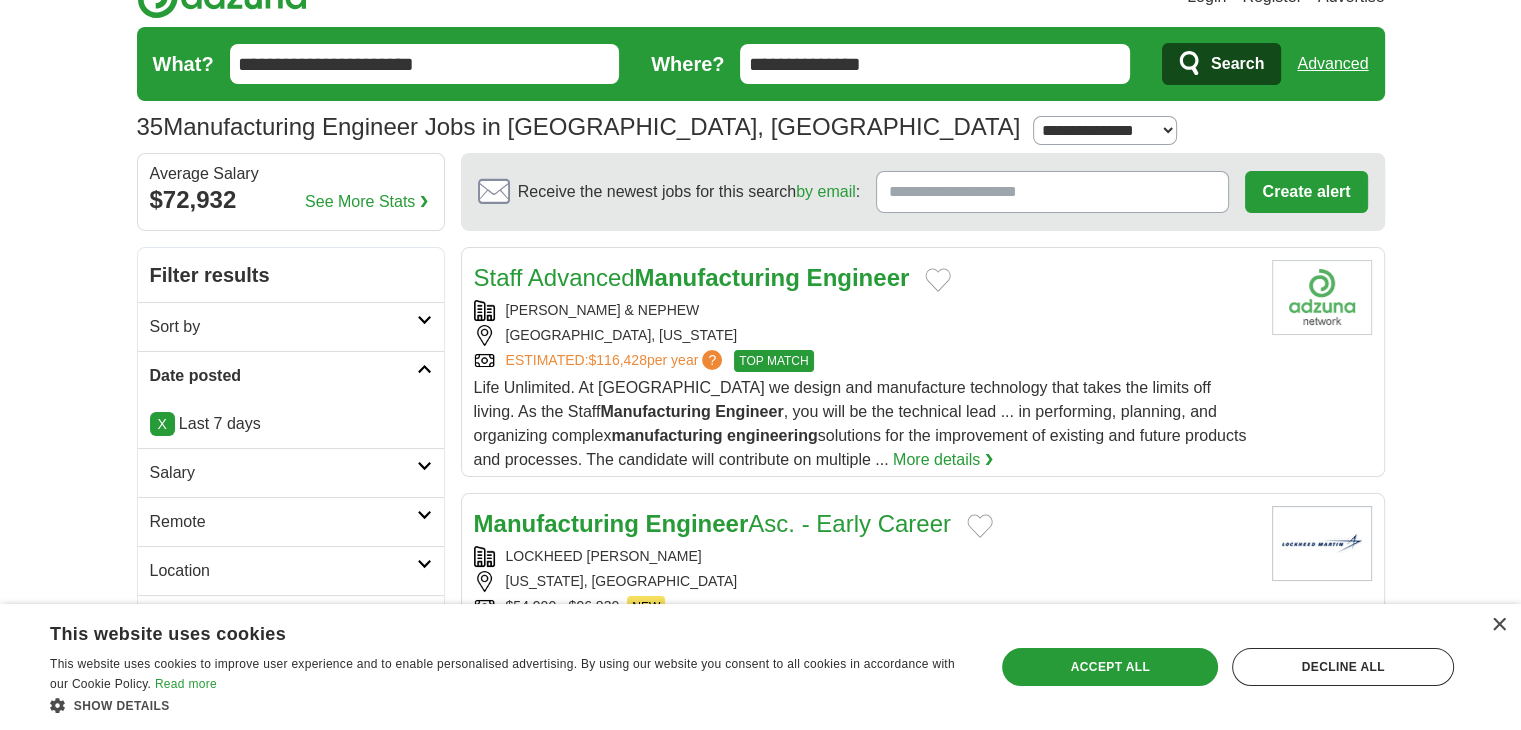 scroll, scrollTop: 0, scrollLeft: 0, axis: both 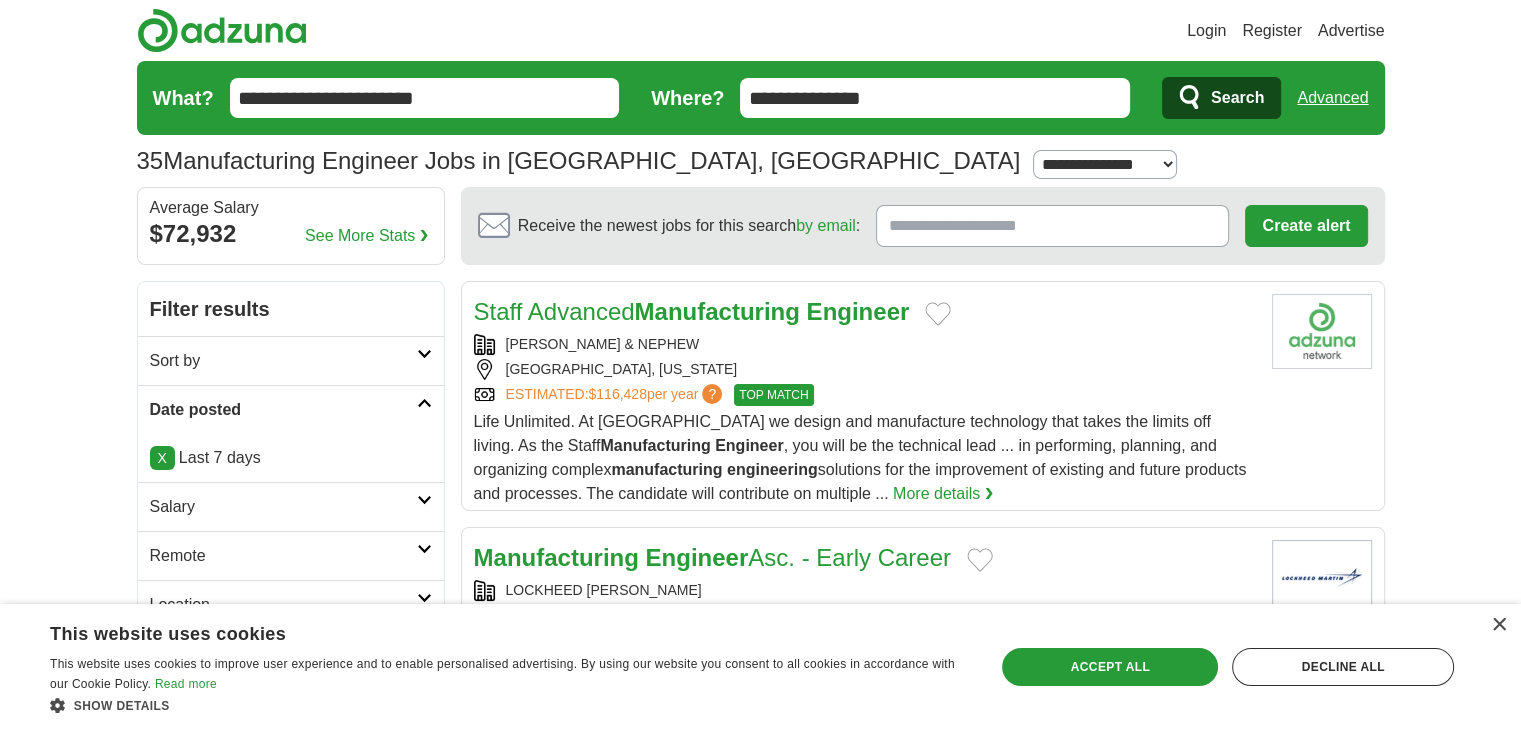 drag, startPoint x: 1036, startPoint y: 109, endPoint x: 369, endPoint y: 109, distance: 667 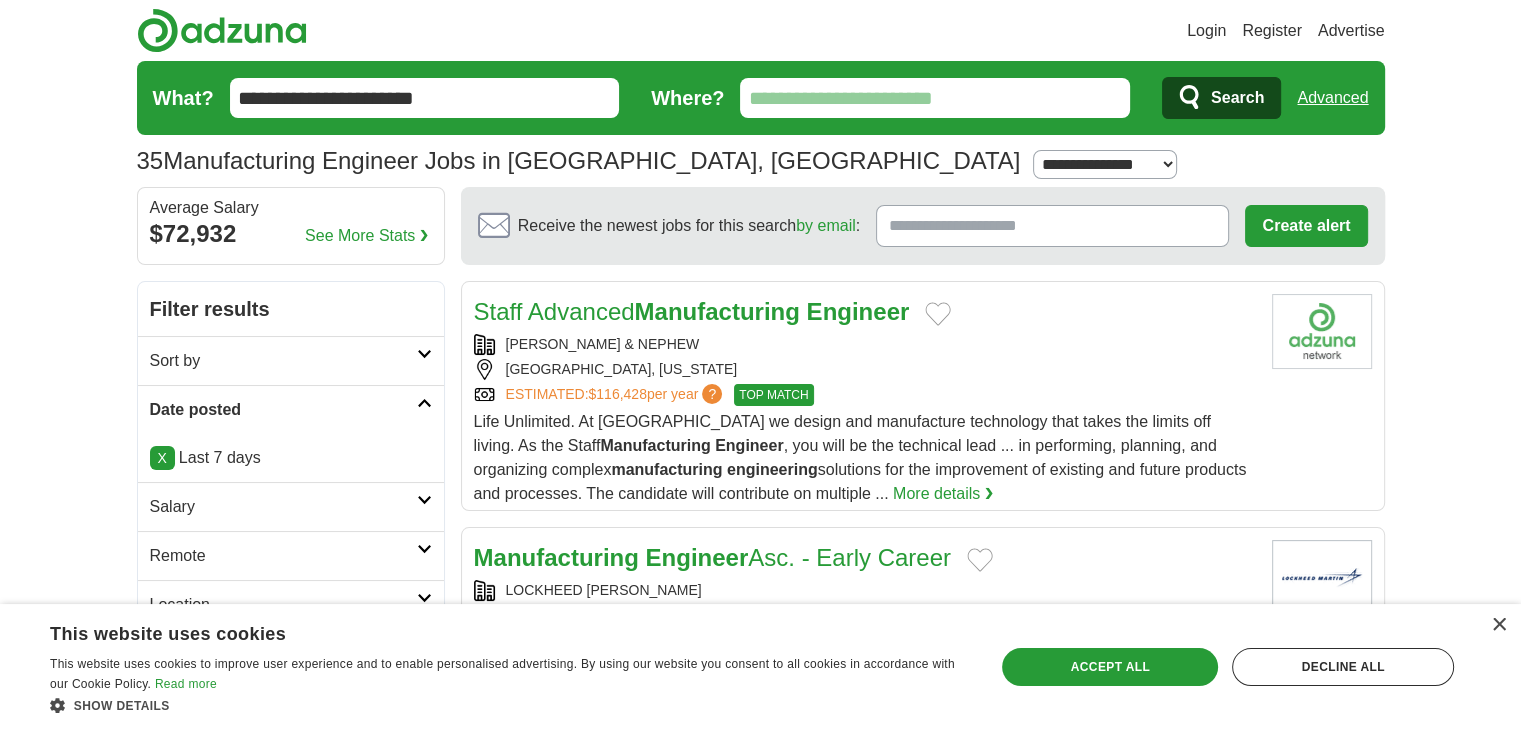 type 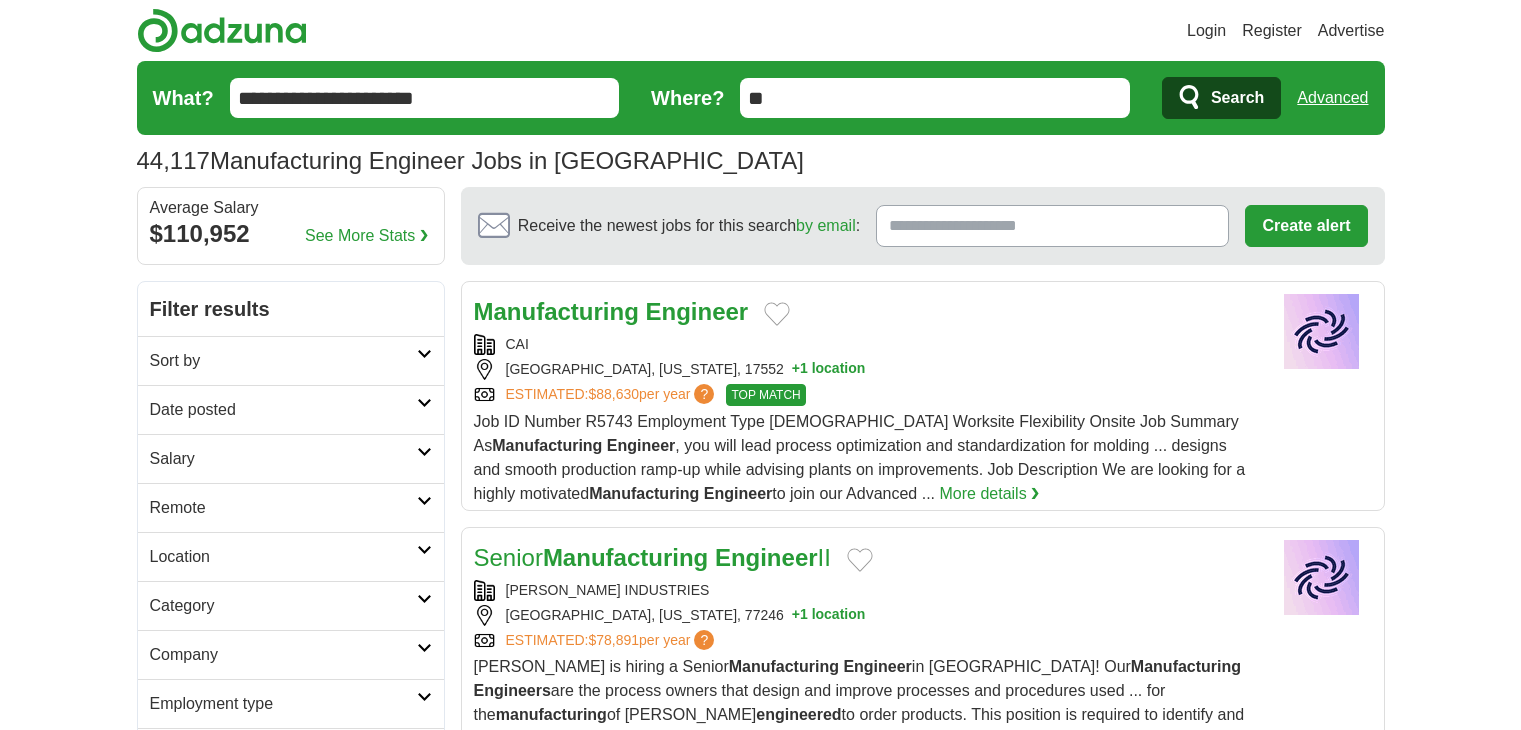 scroll, scrollTop: 0, scrollLeft: 0, axis: both 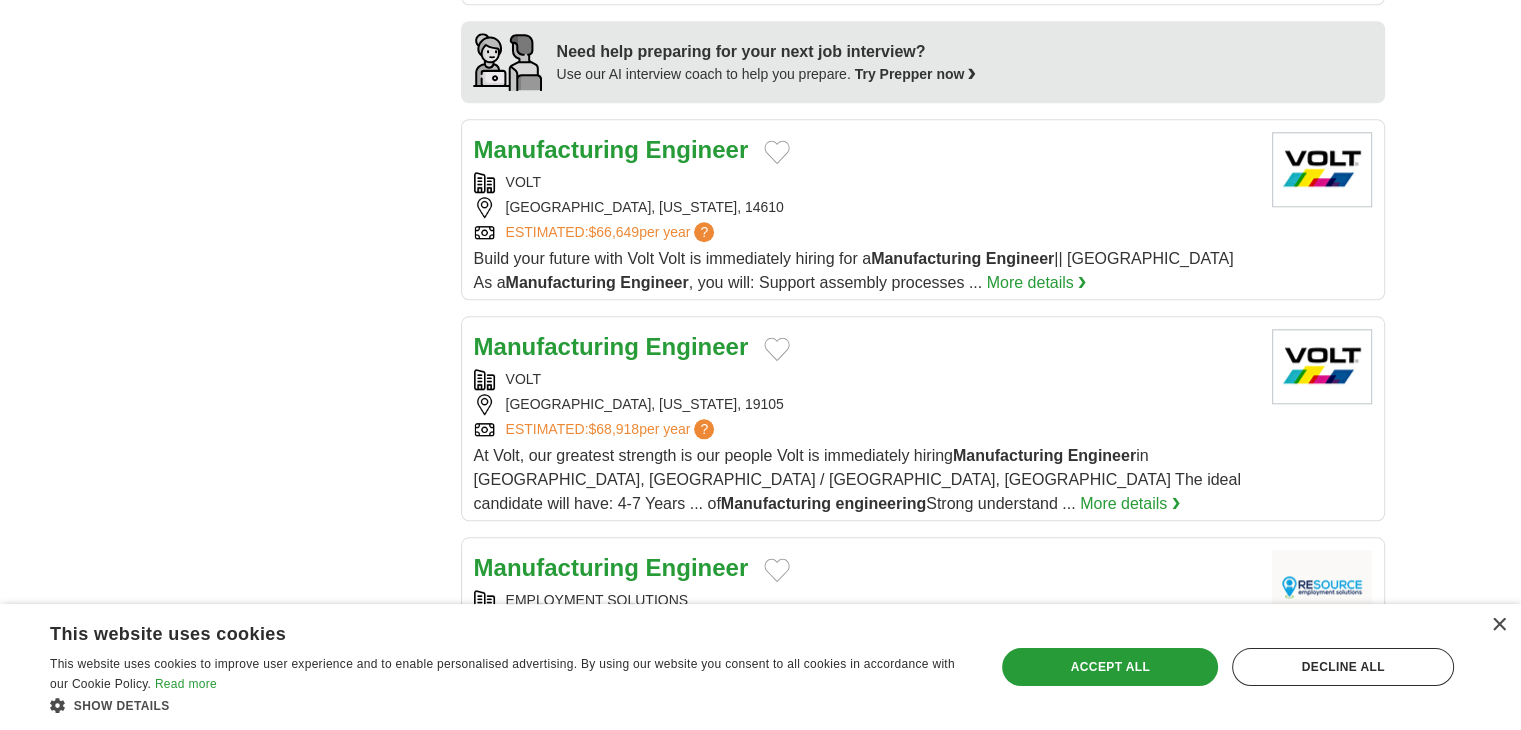 click on "VOLT" at bounding box center (865, 182) 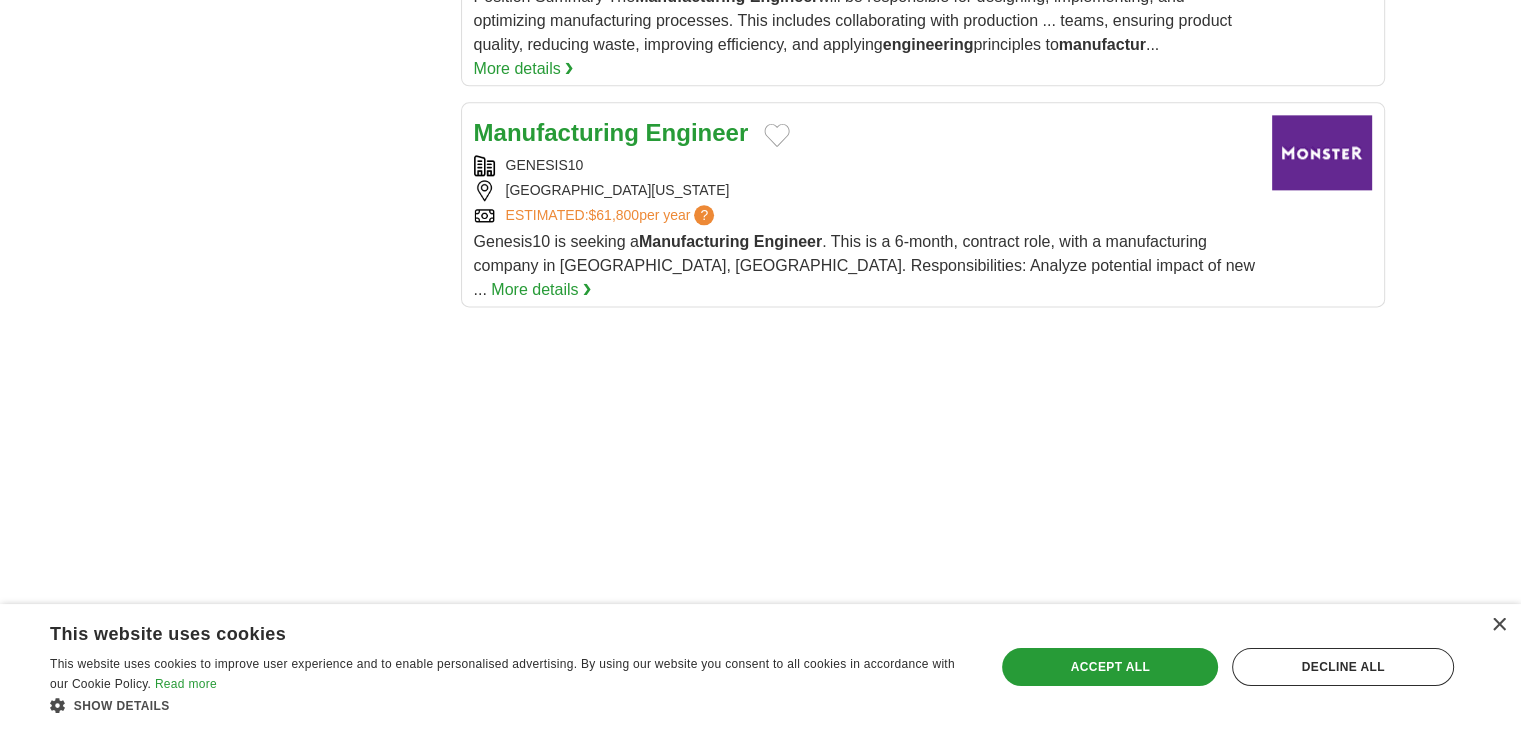 scroll, scrollTop: 2600, scrollLeft: 0, axis: vertical 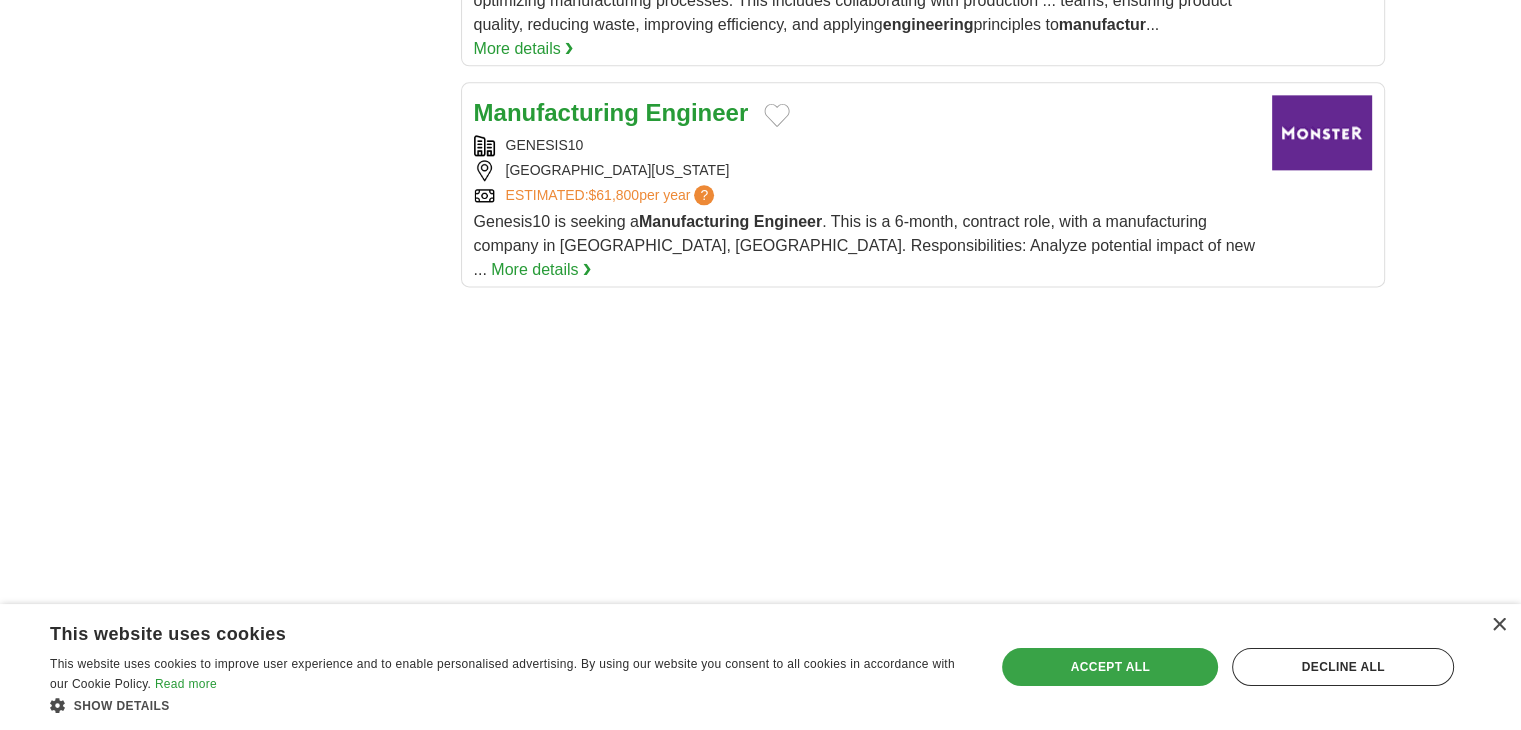 click on "Accept all" at bounding box center (1110, 667) 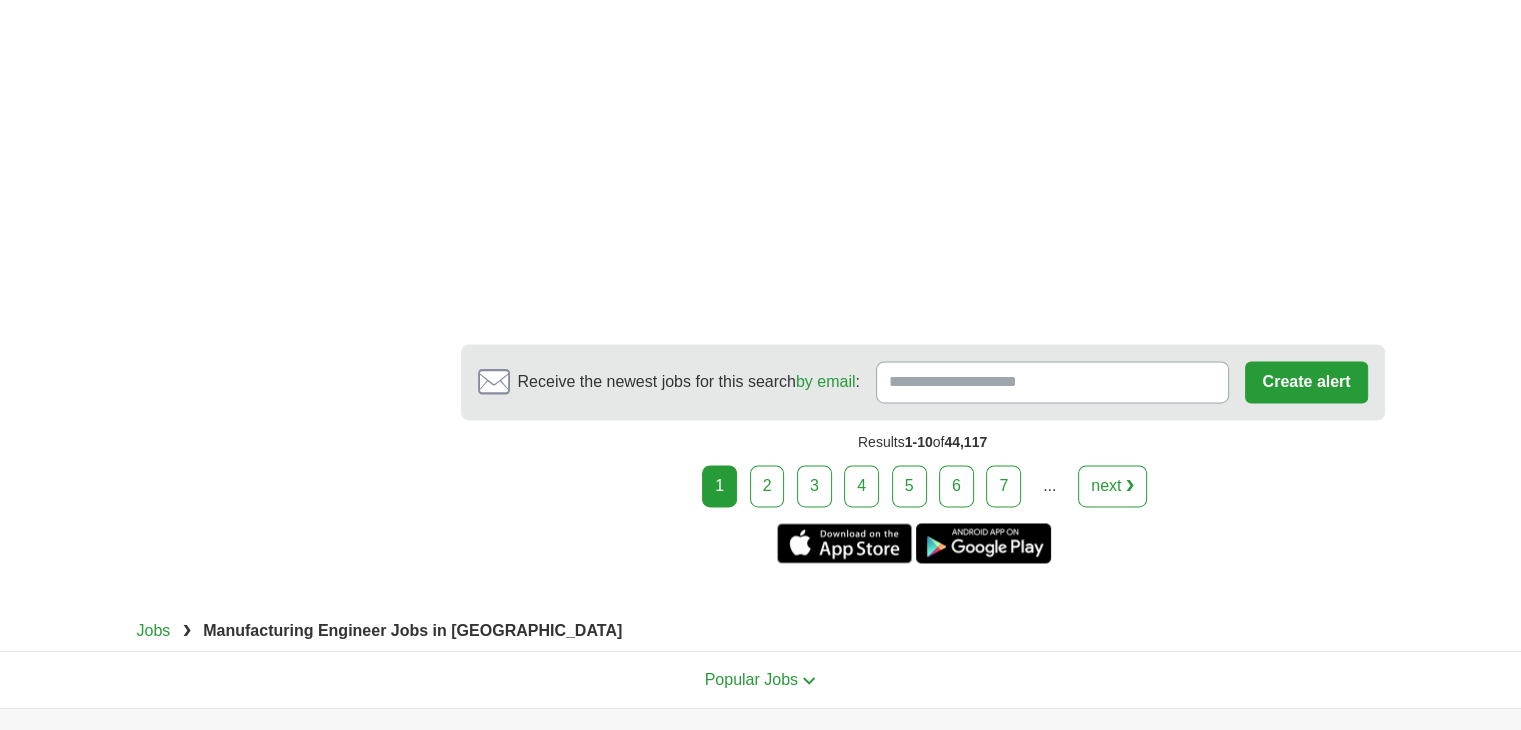 scroll, scrollTop: 3000, scrollLeft: 0, axis: vertical 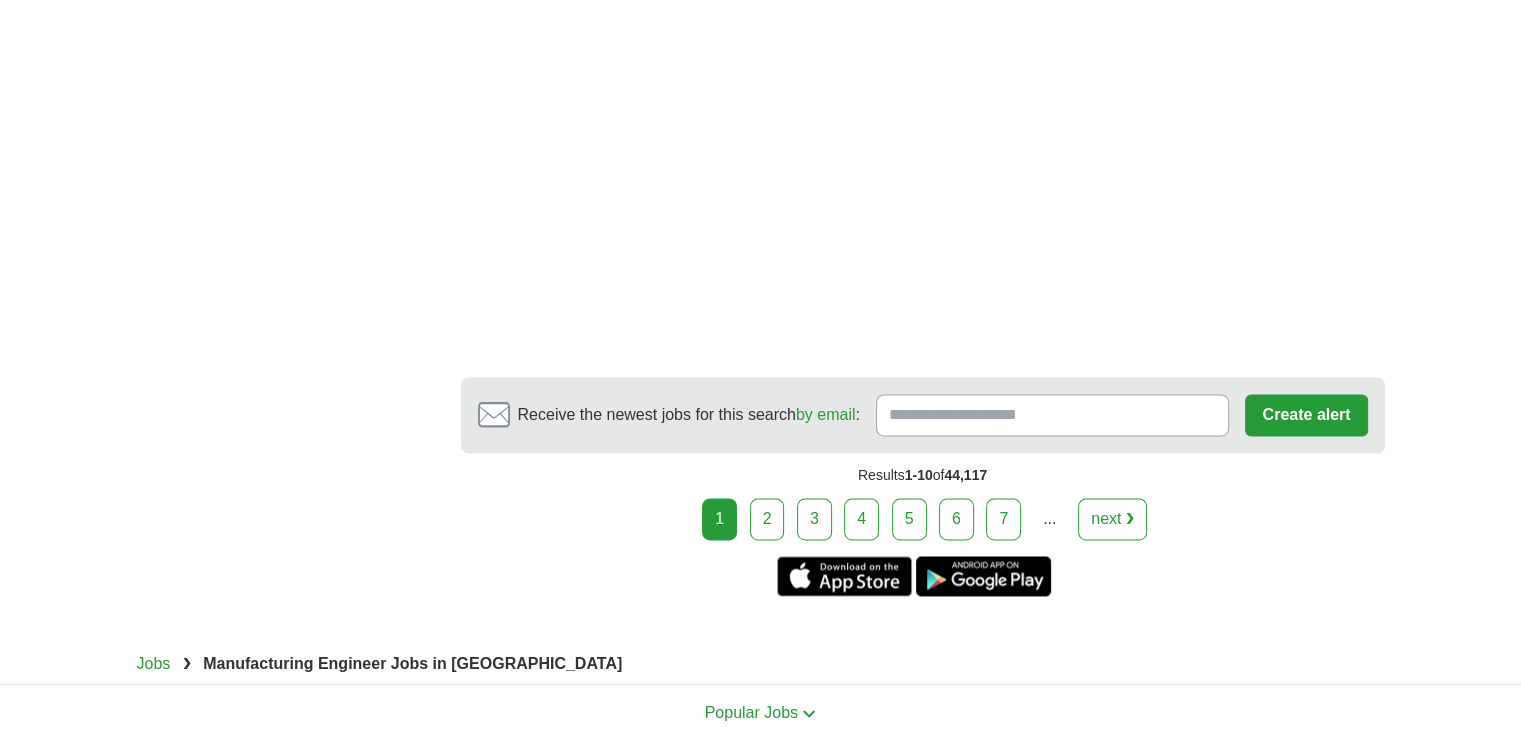 click on "2" at bounding box center [767, 519] 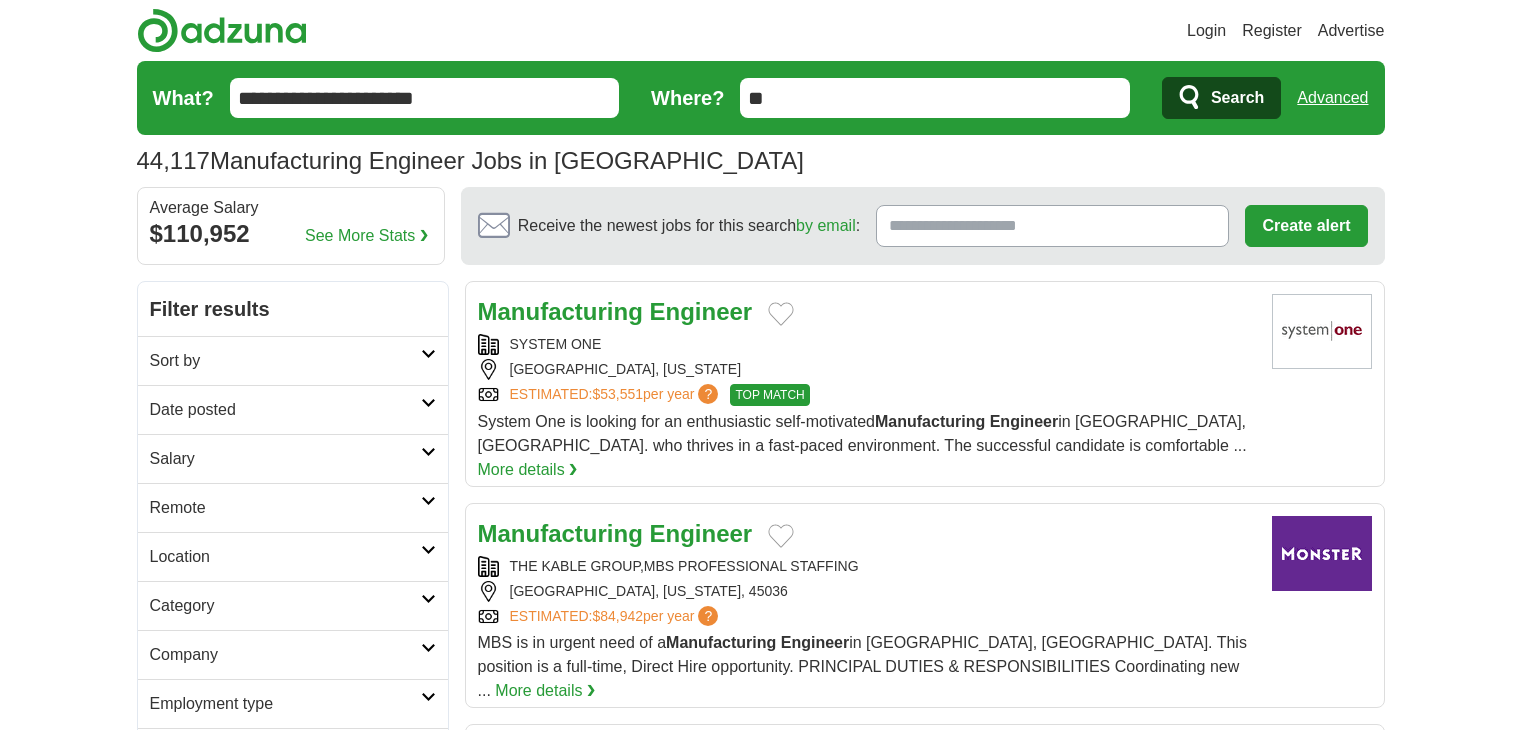 scroll, scrollTop: 0, scrollLeft: 0, axis: both 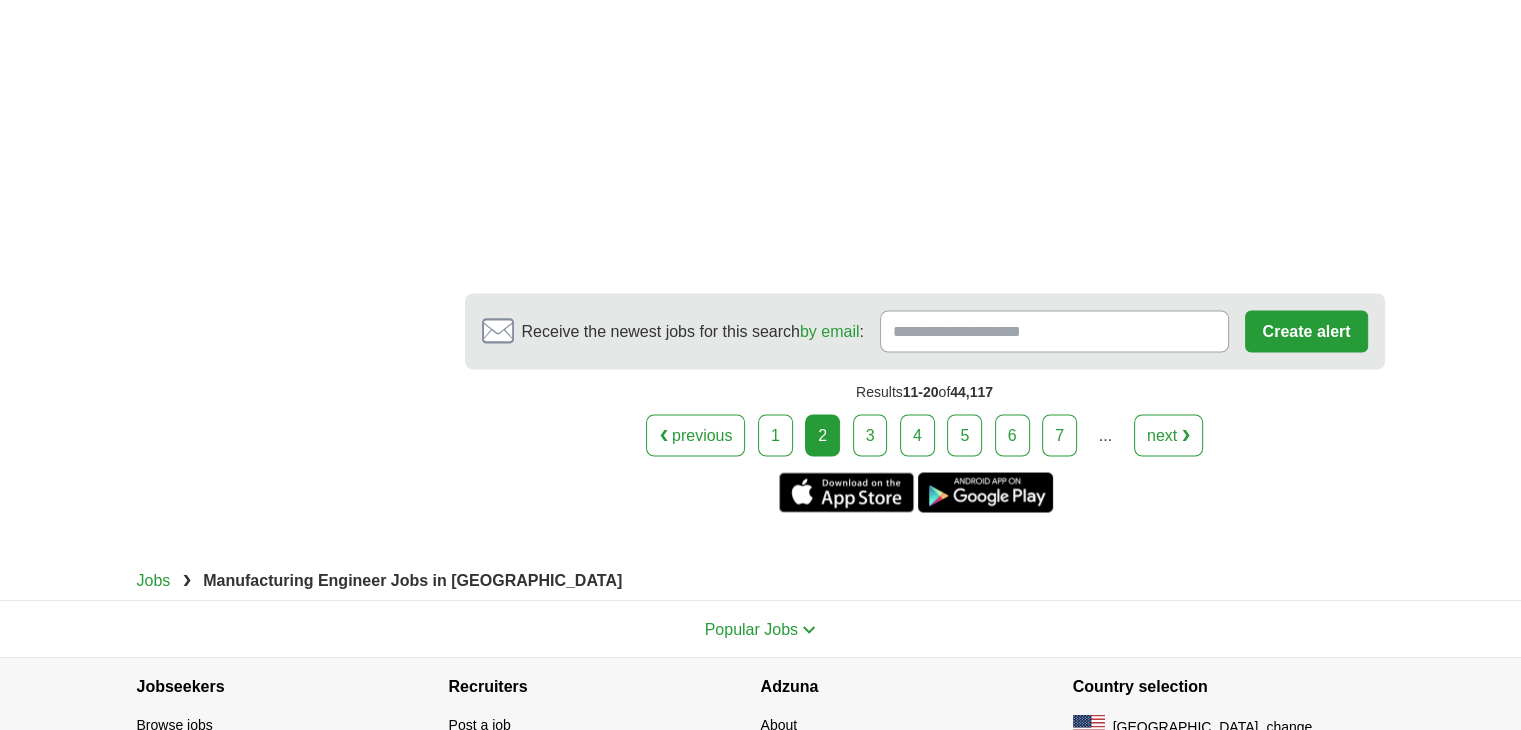 click on "3" at bounding box center [870, 435] 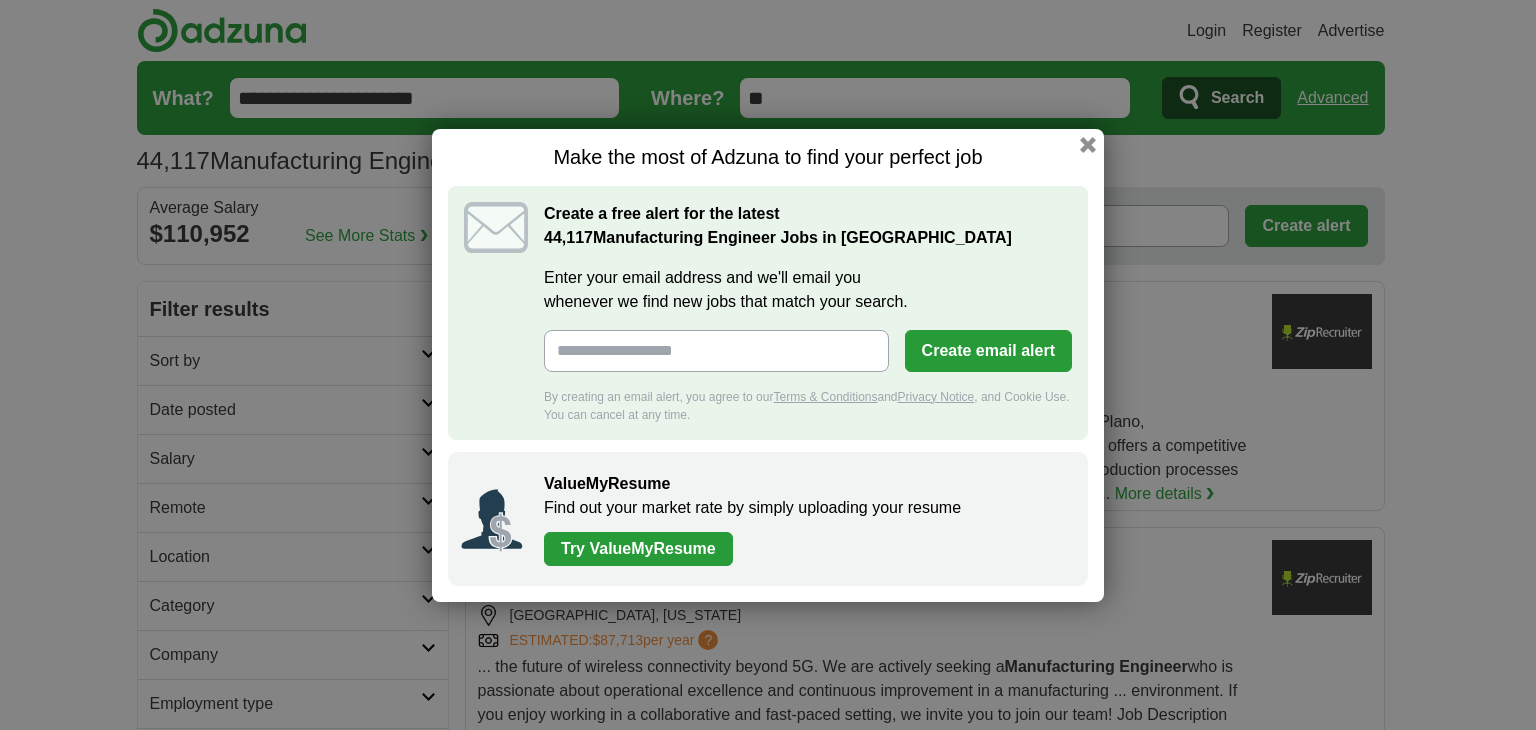 scroll, scrollTop: 0, scrollLeft: 0, axis: both 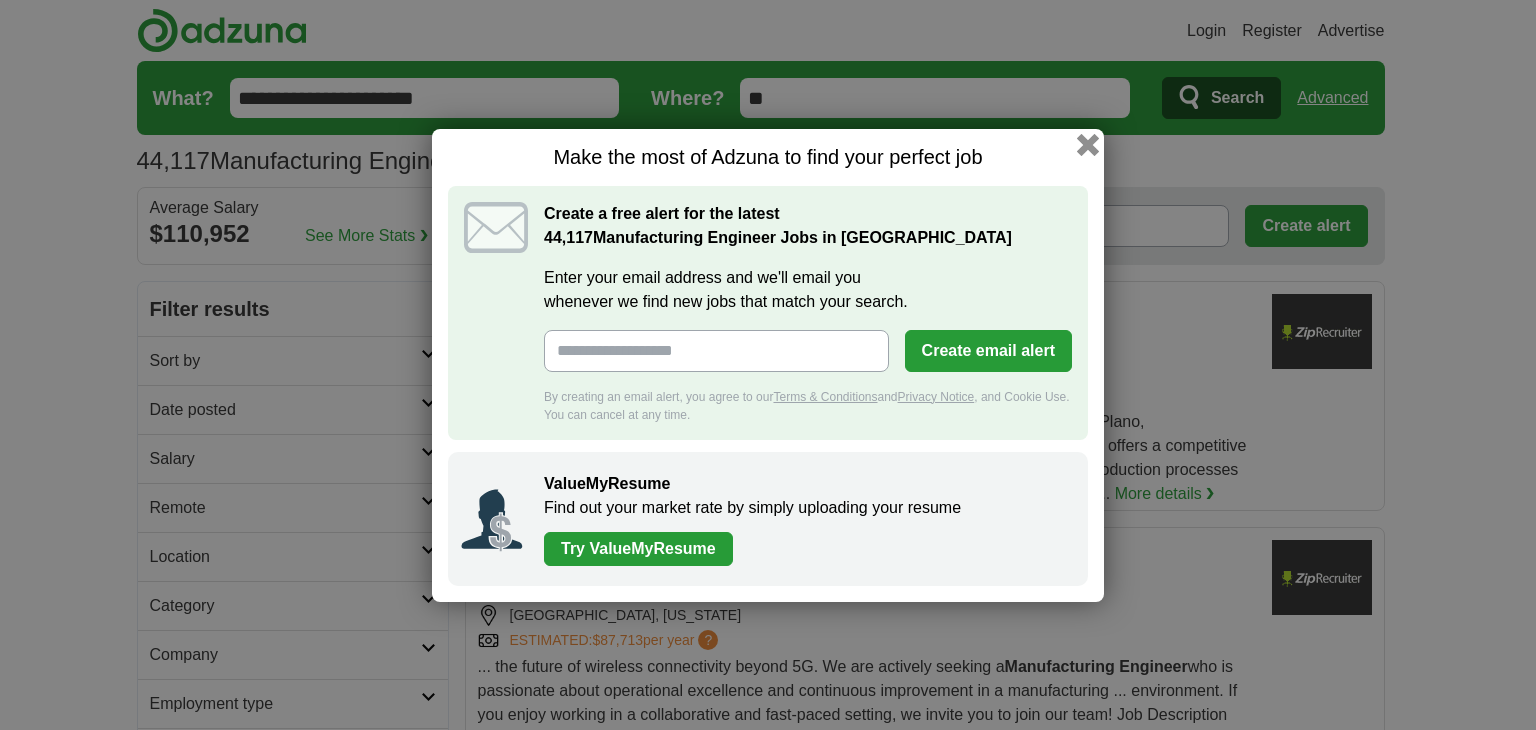 click at bounding box center [1088, 144] 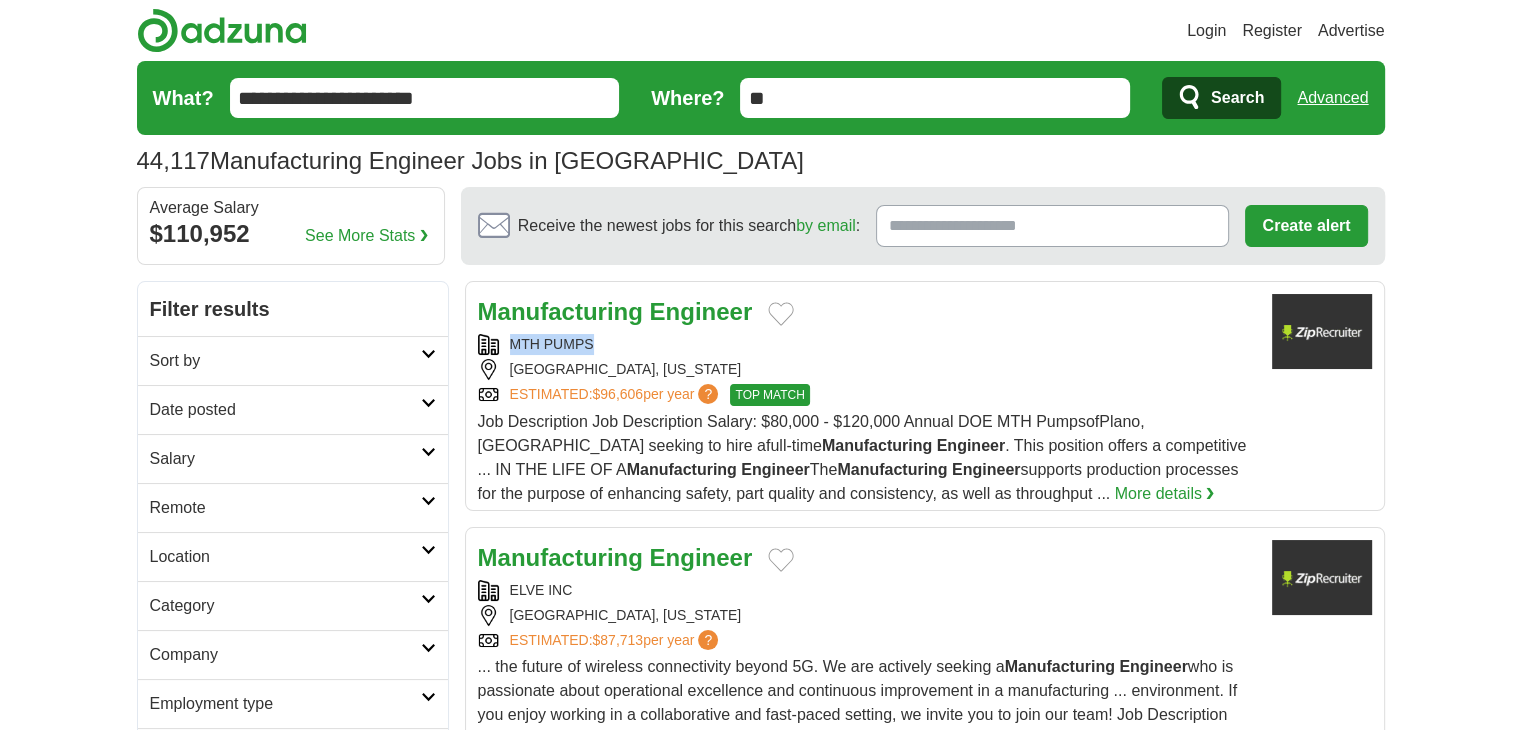 drag, startPoint x: 505, startPoint y: 338, endPoint x: 623, endPoint y: 350, distance: 118.6086 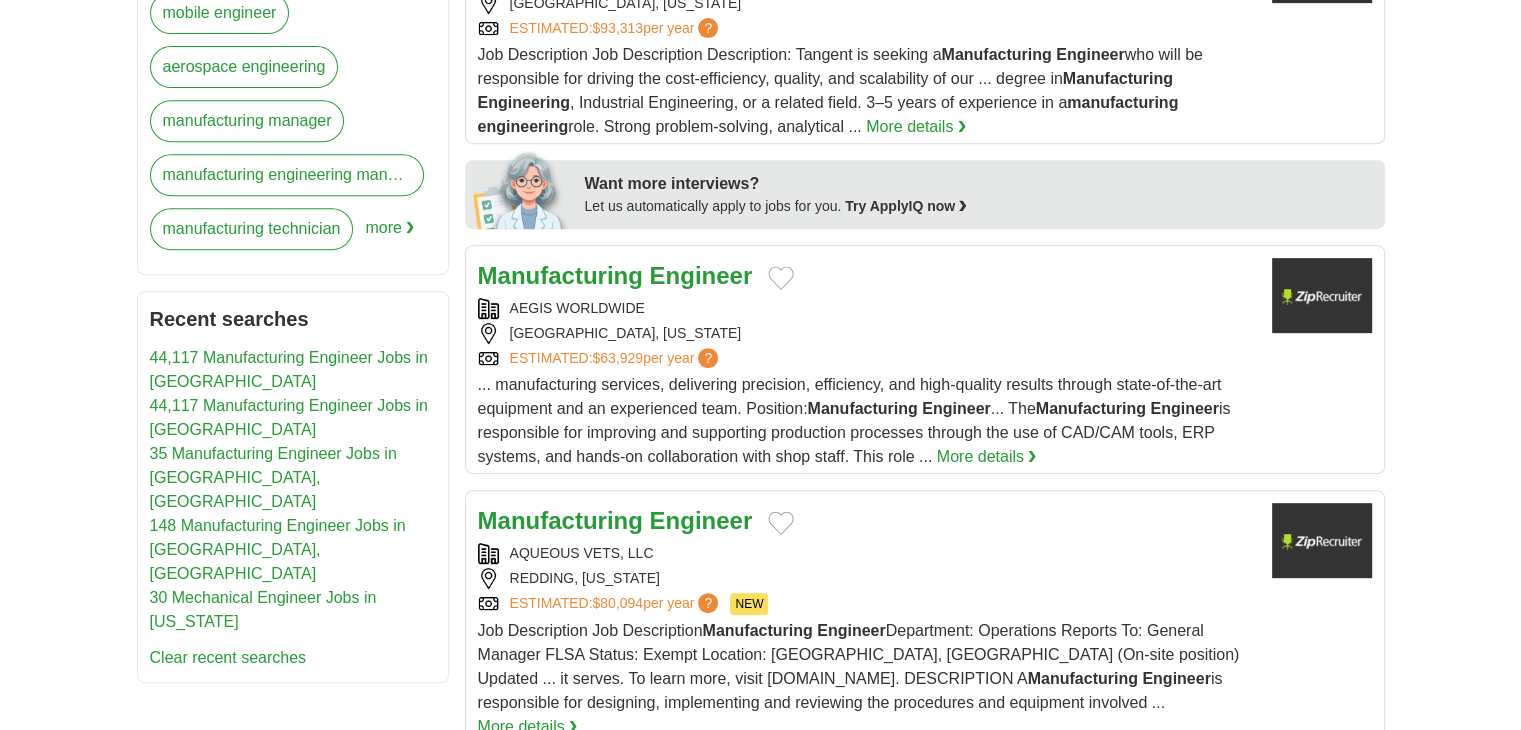 scroll, scrollTop: 1100, scrollLeft: 0, axis: vertical 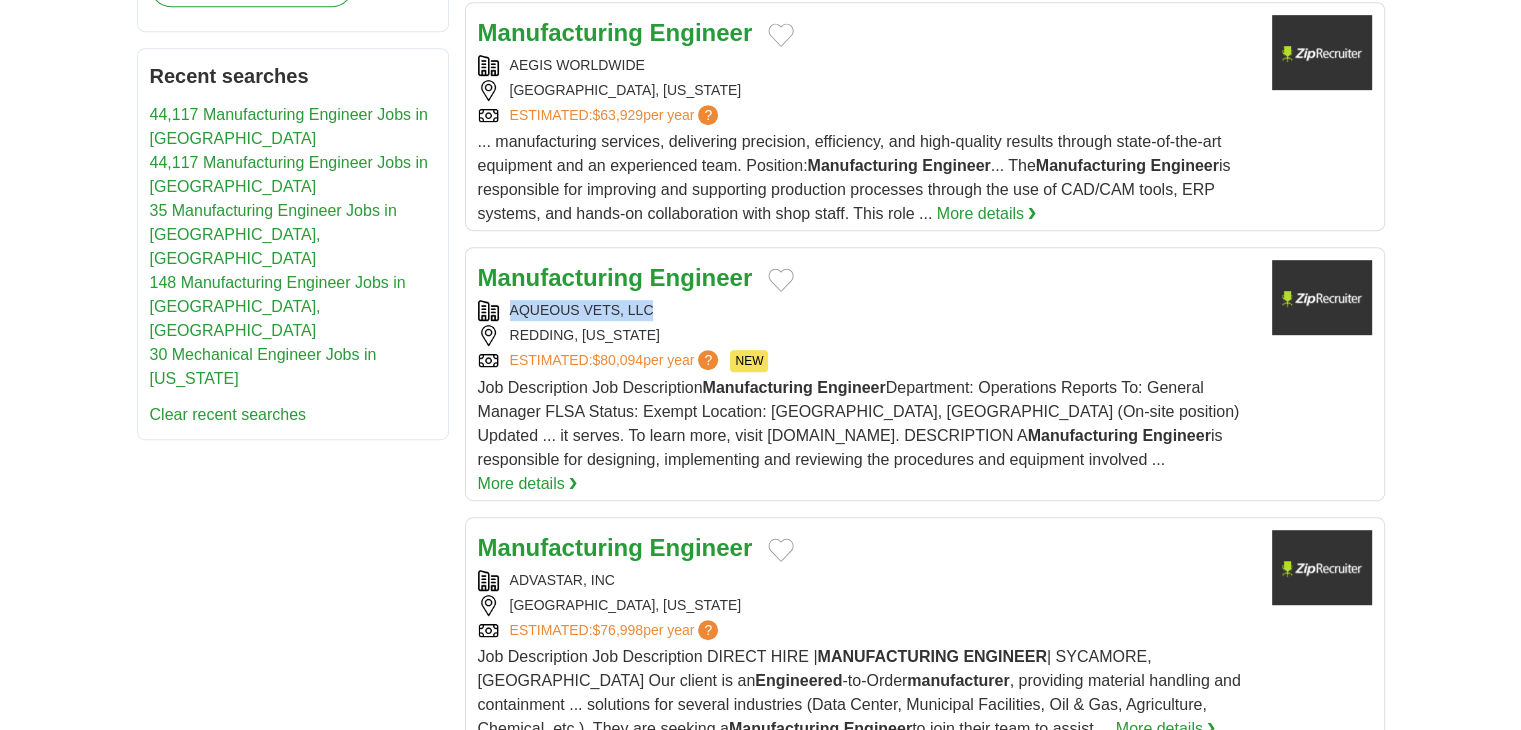 drag, startPoint x: 510, startPoint y: 308, endPoint x: 655, endPoint y: 309, distance: 145.00345 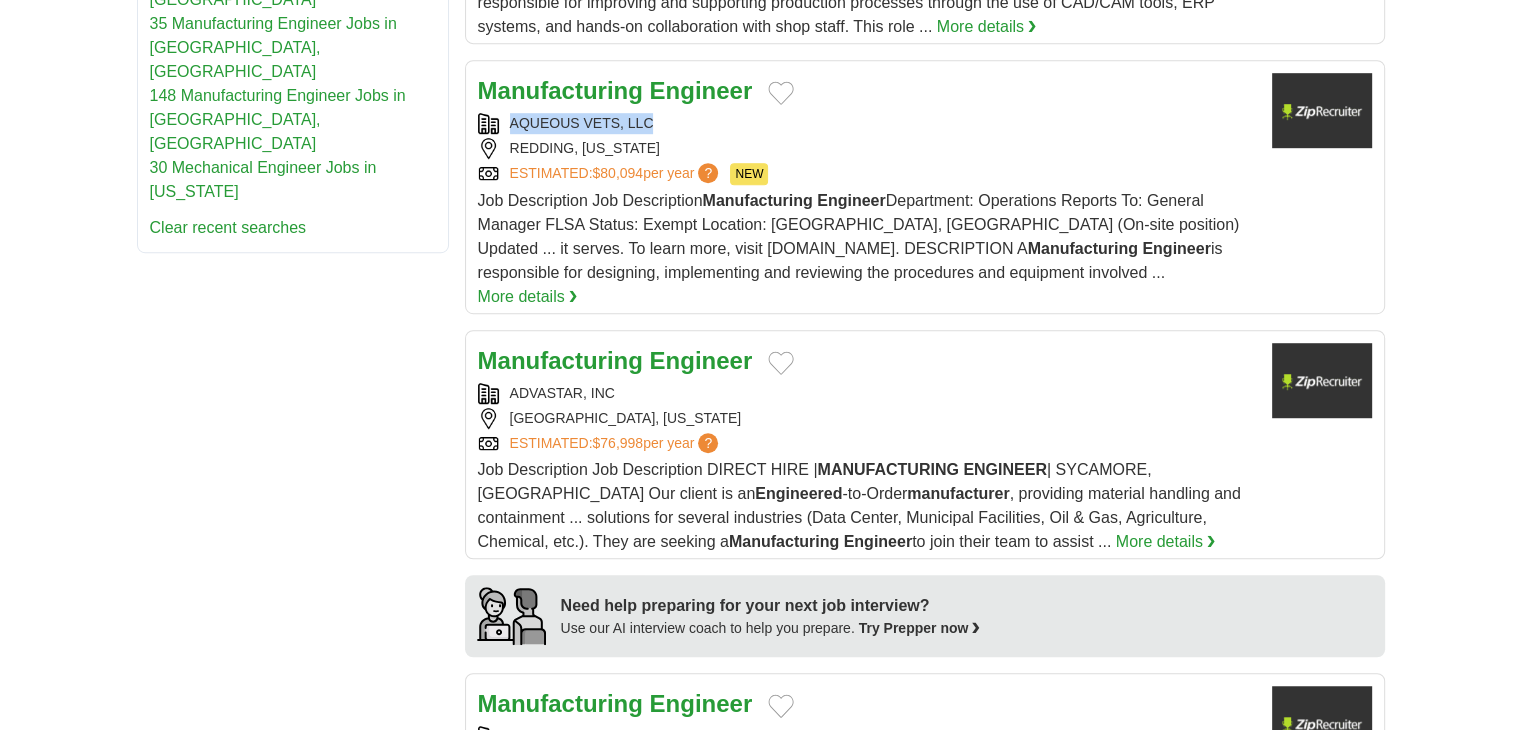 scroll, scrollTop: 1300, scrollLeft: 0, axis: vertical 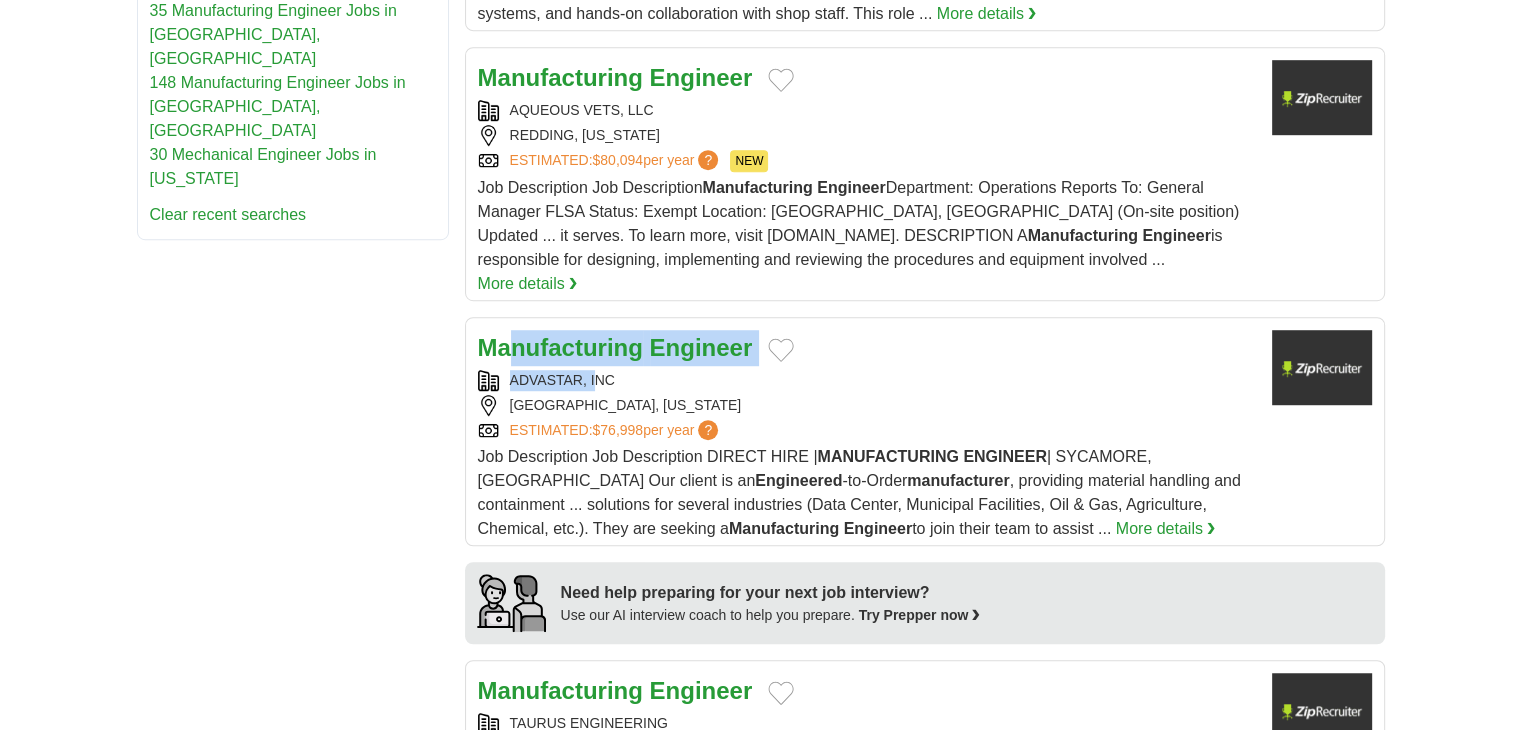 drag, startPoint x: 505, startPoint y: 337, endPoint x: 595, endPoint y: 357, distance: 92.19544 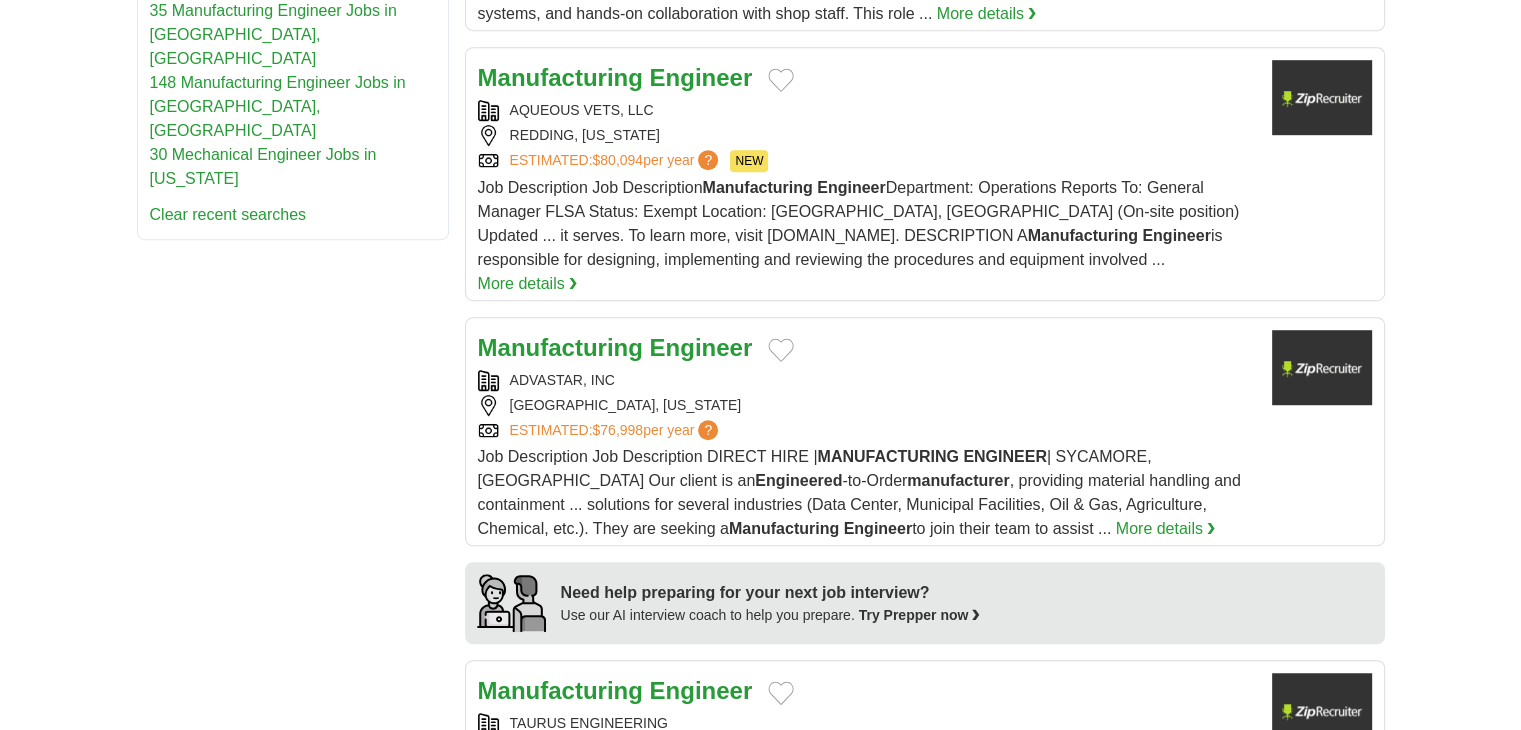 click on "Login
Register
Advertise
44,117
Manufacturing Engineer Jobs in US
Salary
Salary
Select a salary range
Salary from
from $10,000
from $20,000
from $40,000
from $60,000
from $80,000
from $100,000
per year" at bounding box center (760, 1037) 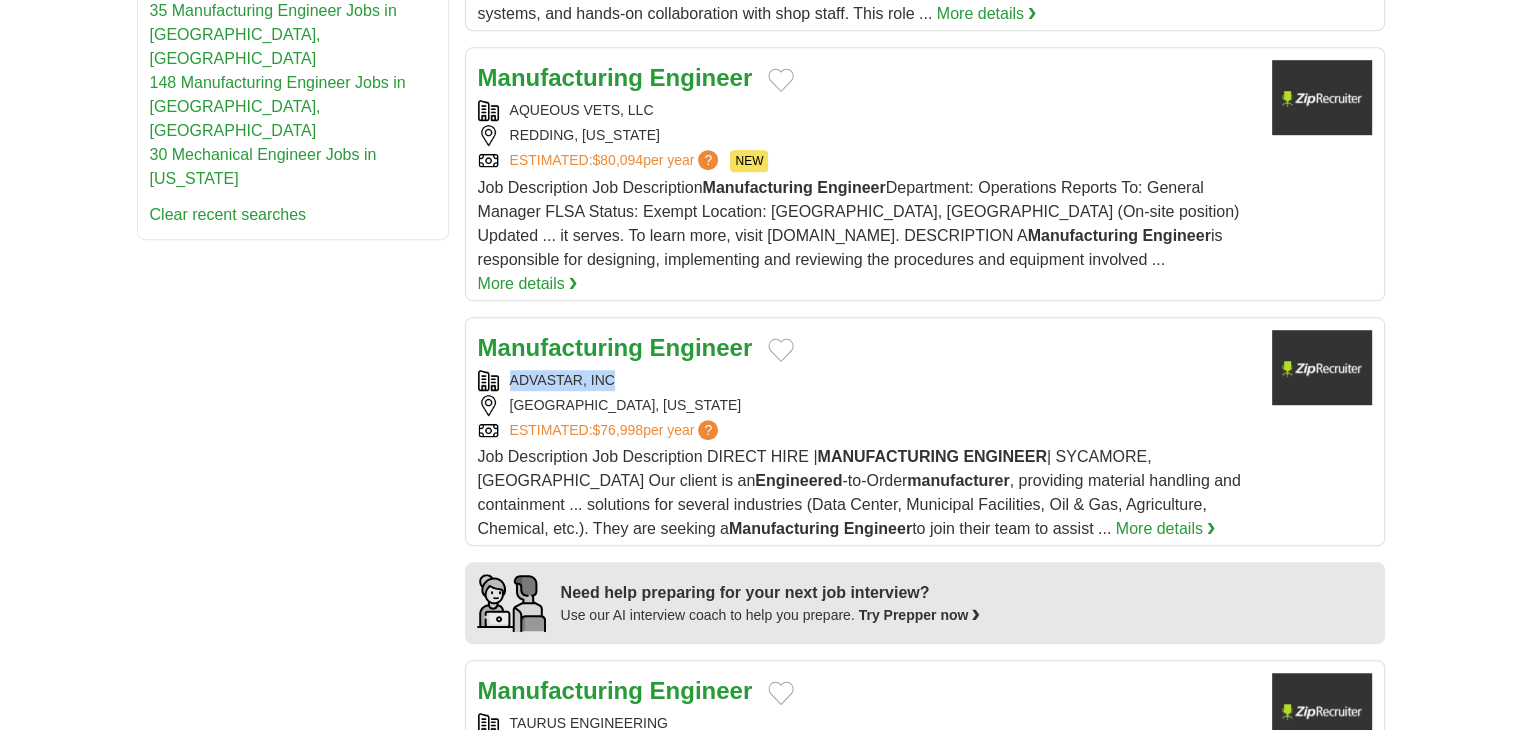 drag, startPoint x: 508, startPoint y: 348, endPoint x: 636, endPoint y: 361, distance: 128.65846 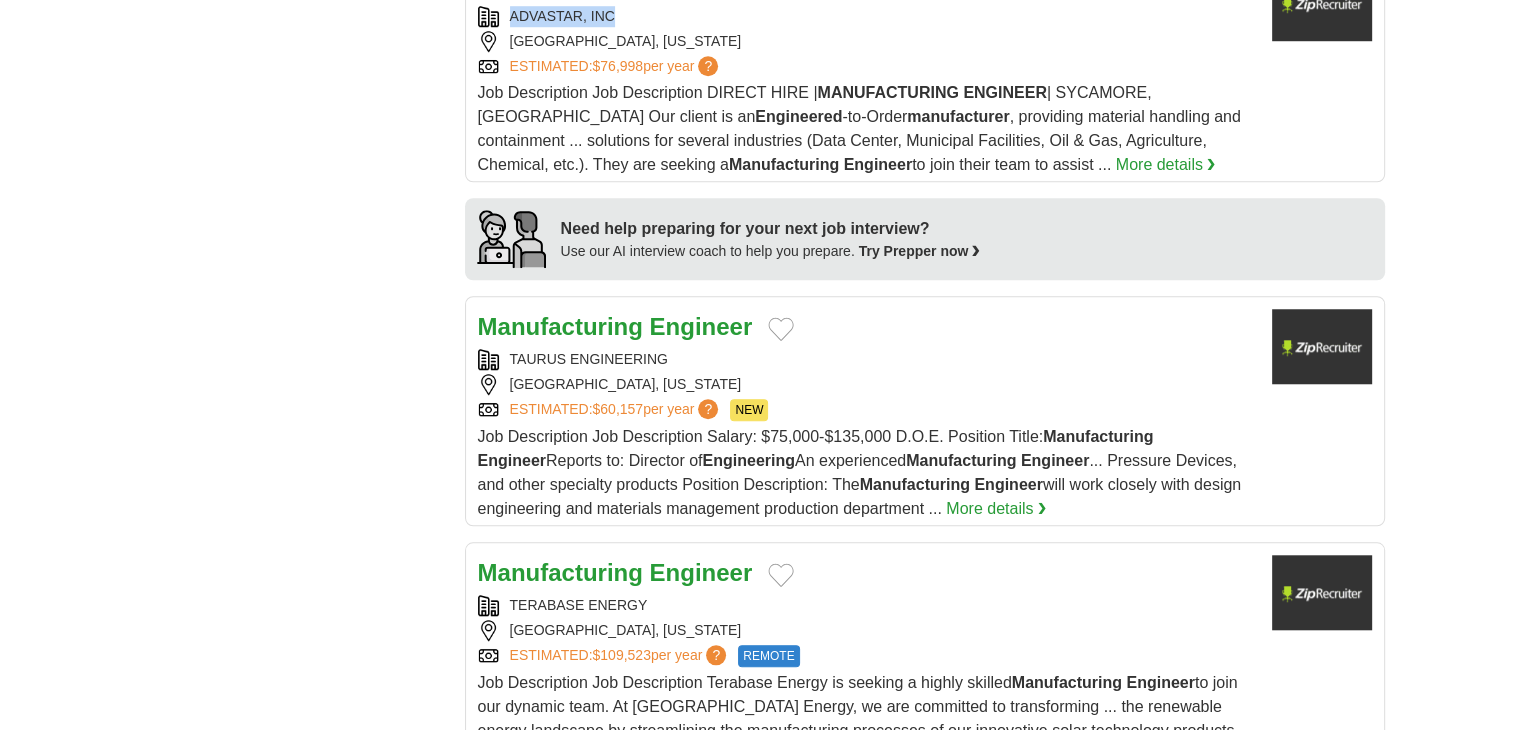 scroll, scrollTop: 1700, scrollLeft: 0, axis: vertical 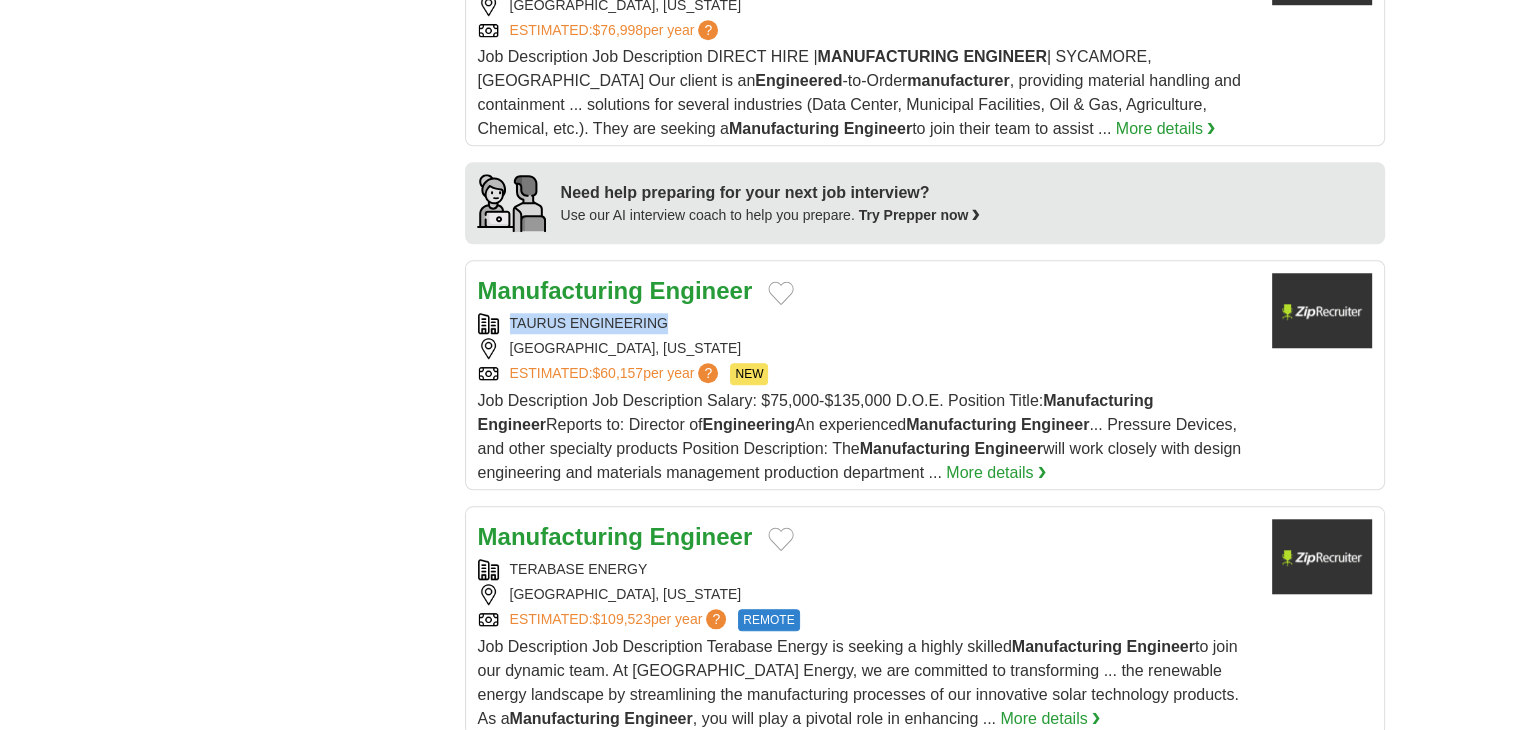 drag, startPoint x: 532, startPoint y: 294, endPoint x: 681, endPoint y: 295, distance: 149.00336 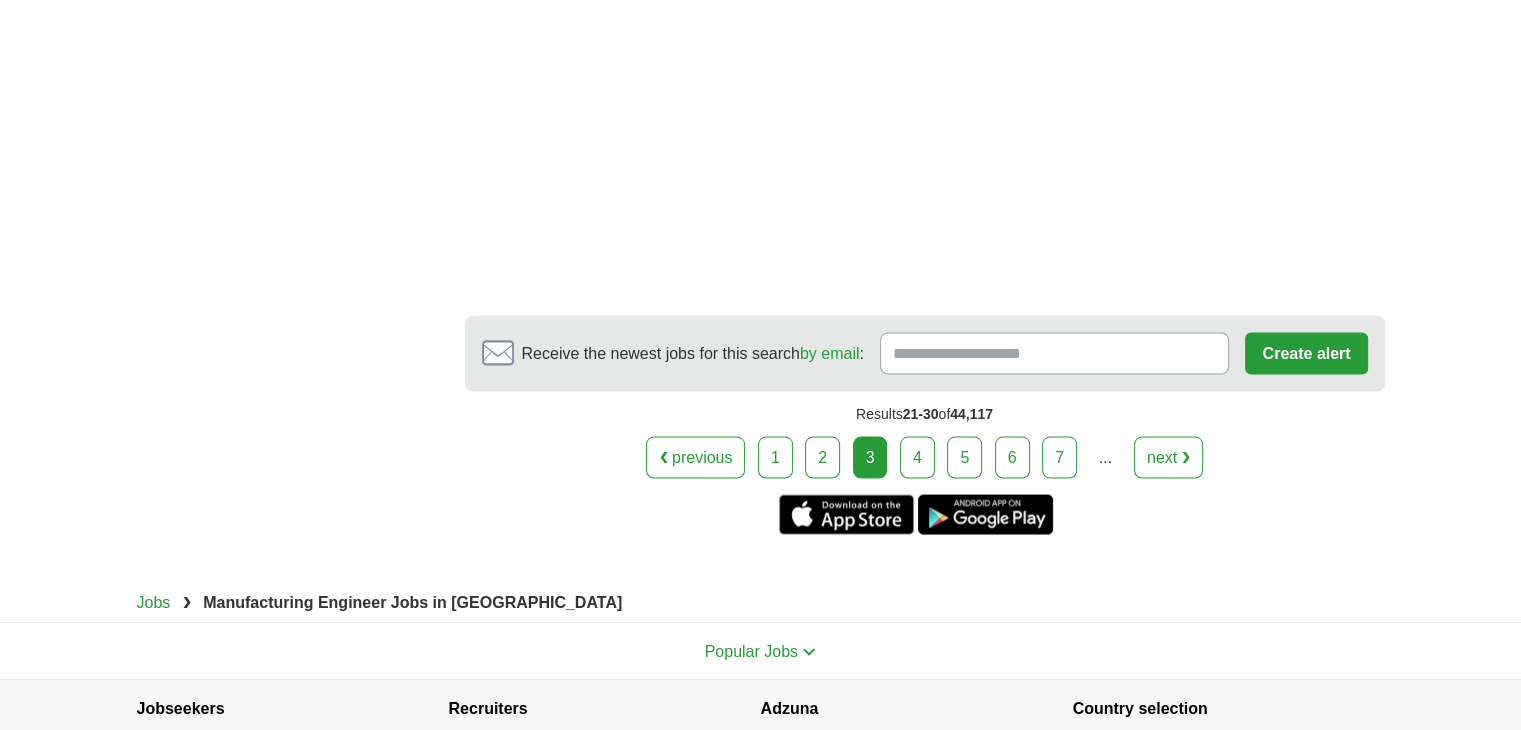 scroll, scrollTop: 3800, scrollLeft: 0, axis: vertical 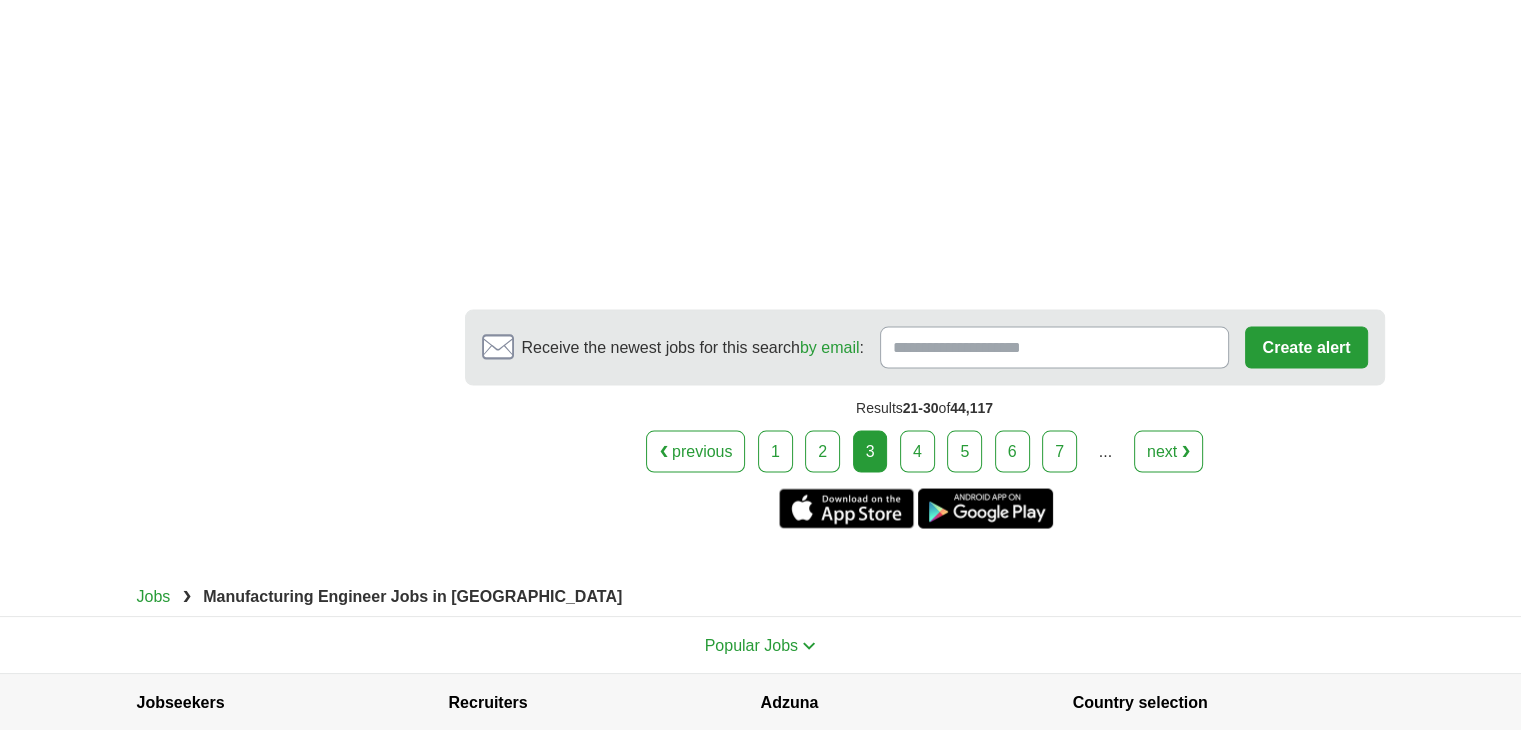 click on "4" at bounding box center [917, 451] 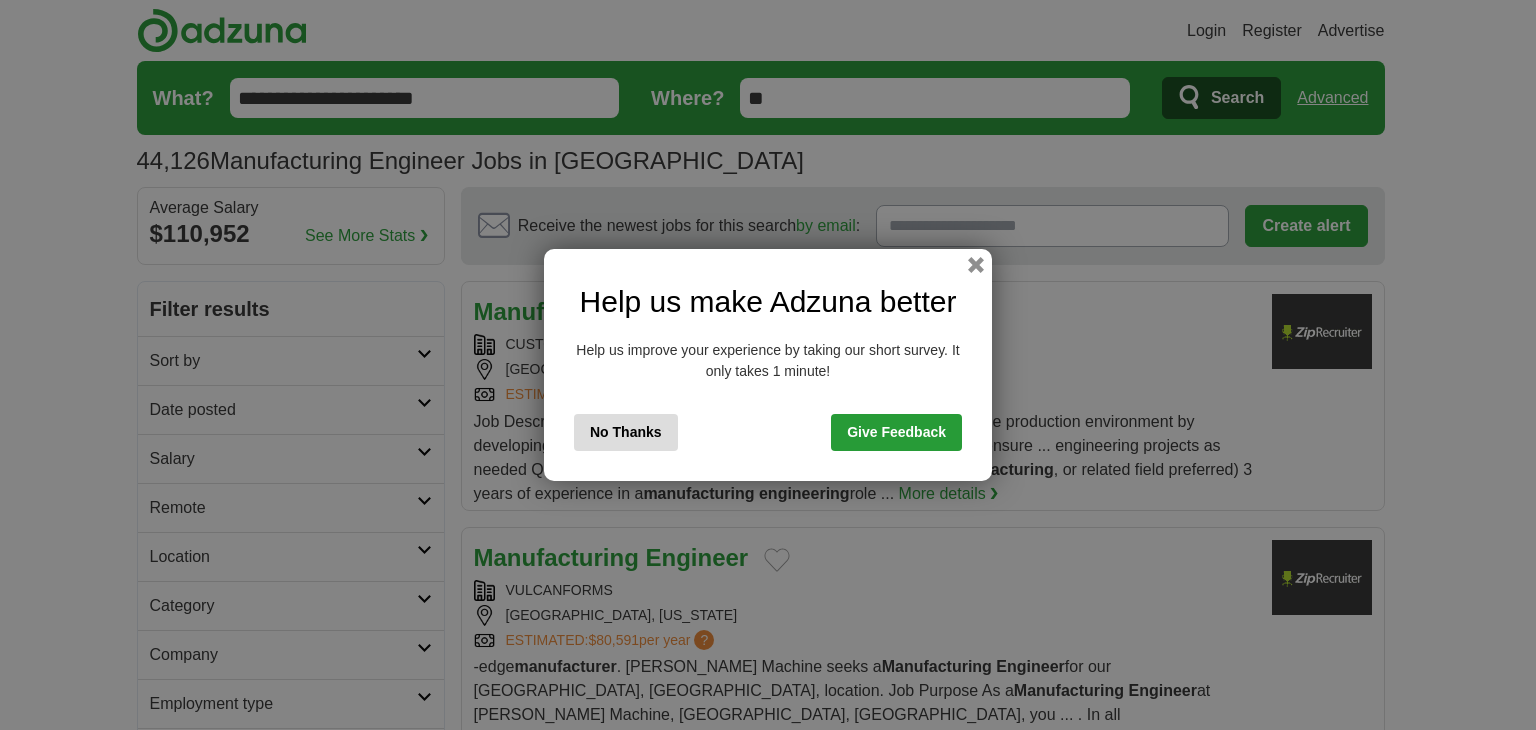 scroll, scrollTop: 0, scrollLeft: 0, axis: both 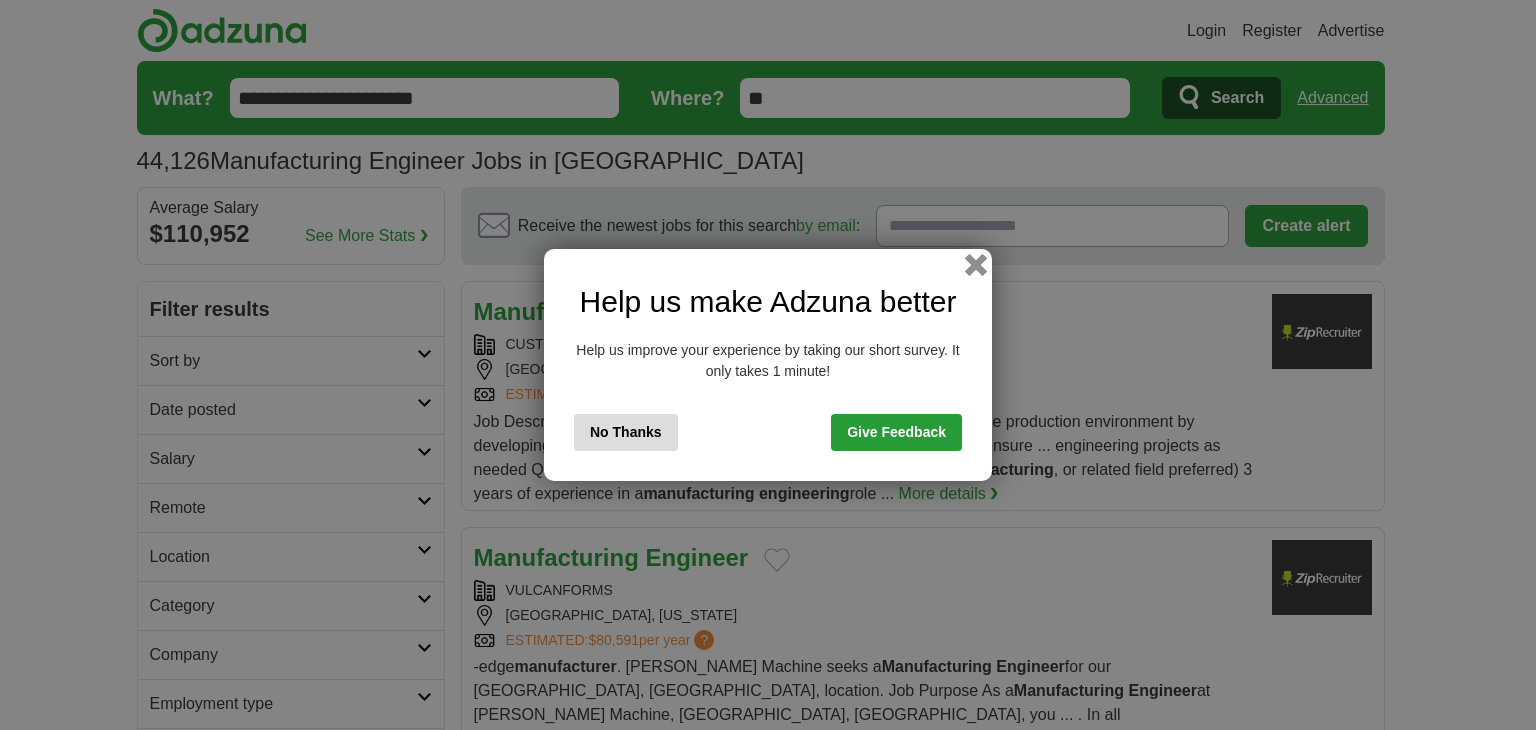 click at bounding box center (976, 265) 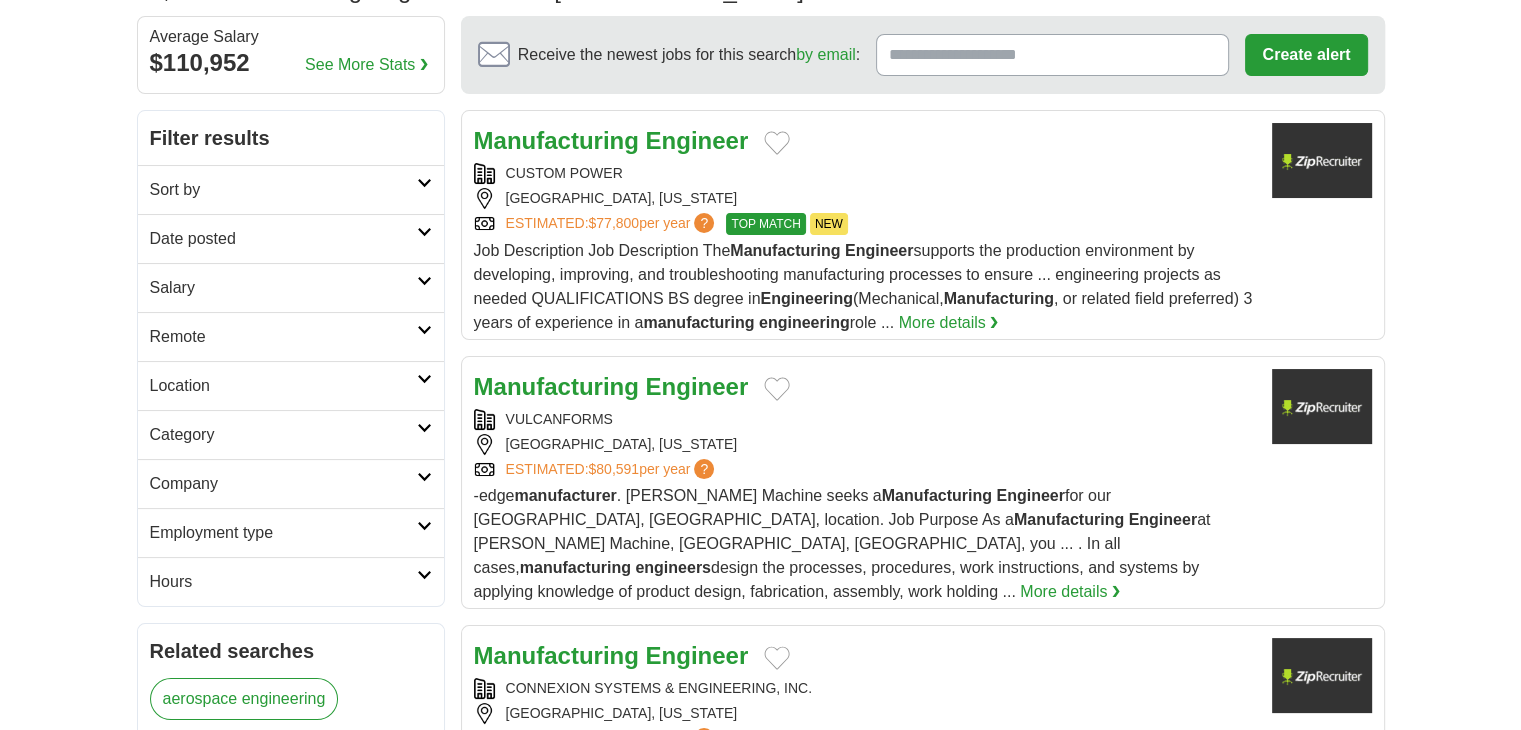 scroll, scrollTop: 200, scrollLeft: 0, axis: vertical 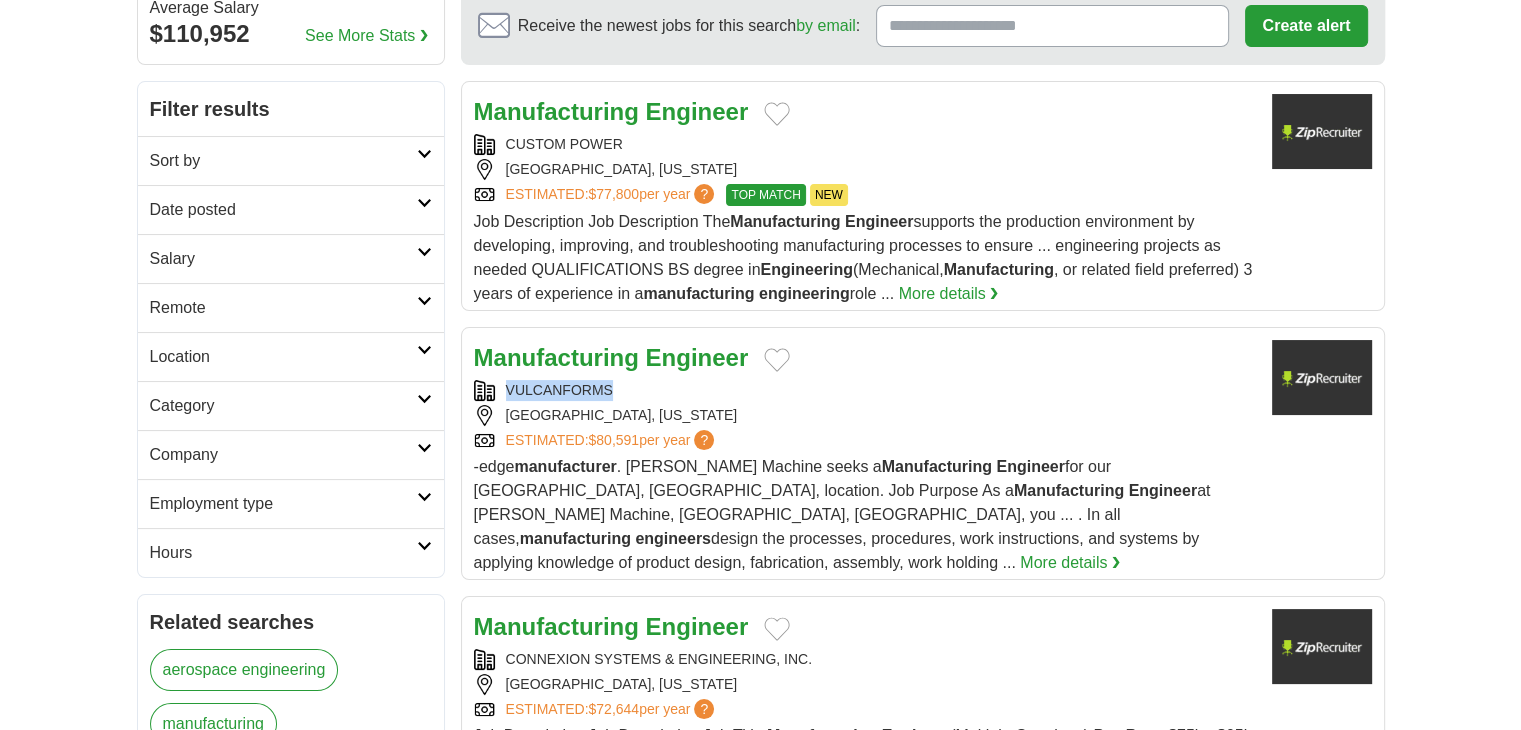 drag, startPoint x: 507, startPoint y: 388, endPoint x: 624, endPoint y: 385, distance: 117.03845 